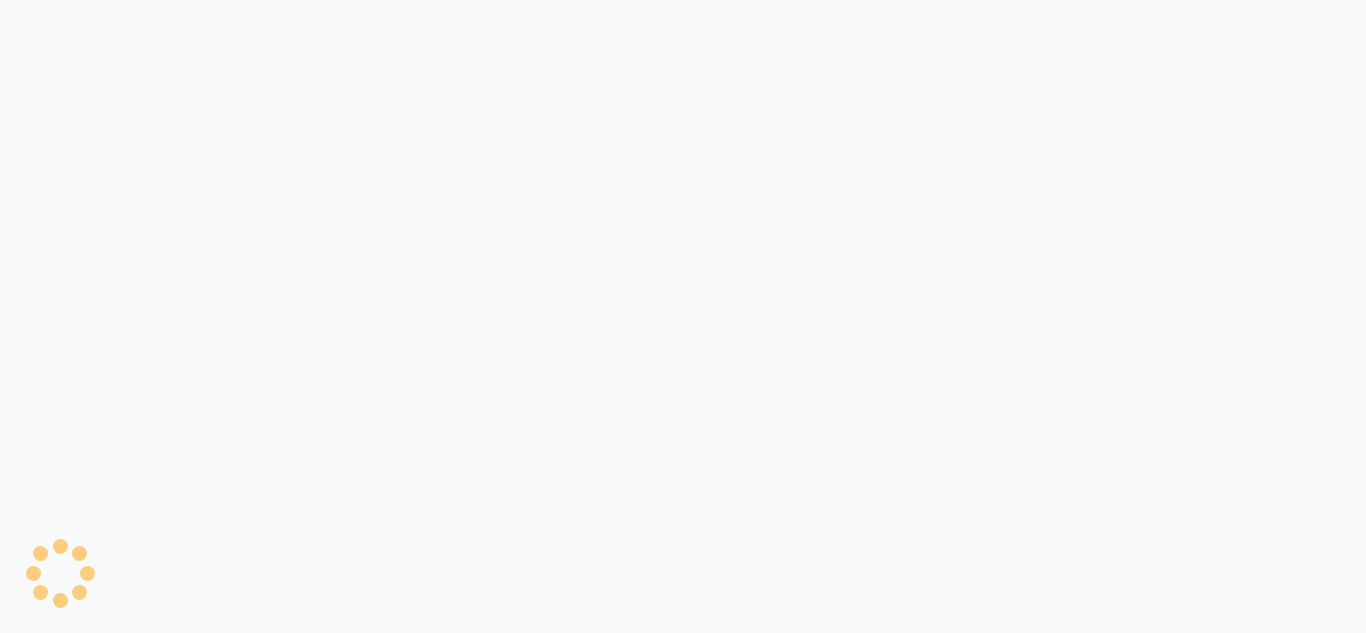 scroll, scrollTop: 0, scrollLeft: 0, axis: both 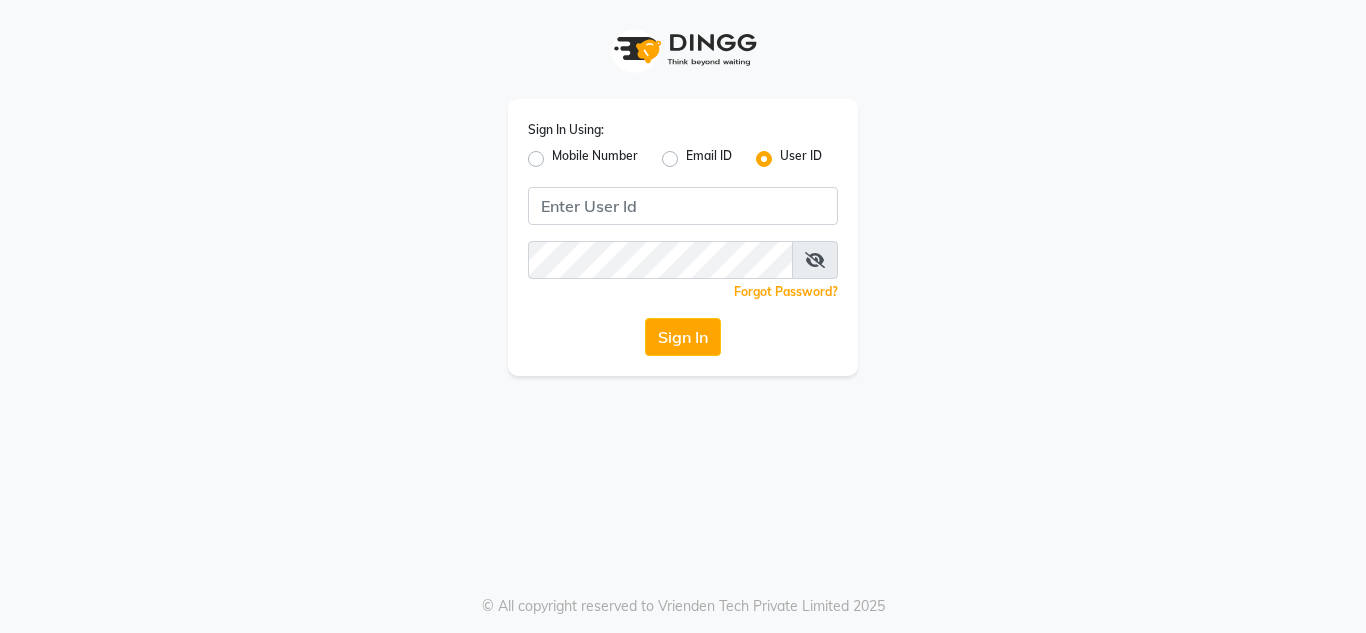 click on "Mobile Number" 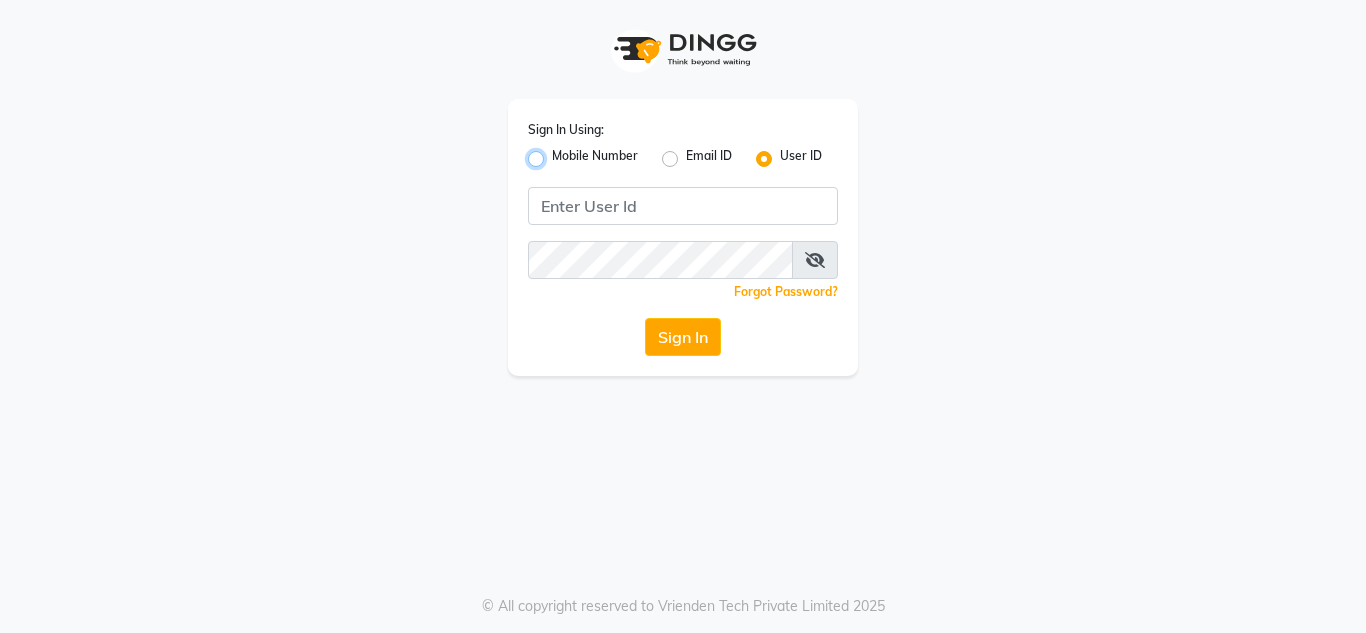 click on "Mobile Number" at bounding box center [558, 153] 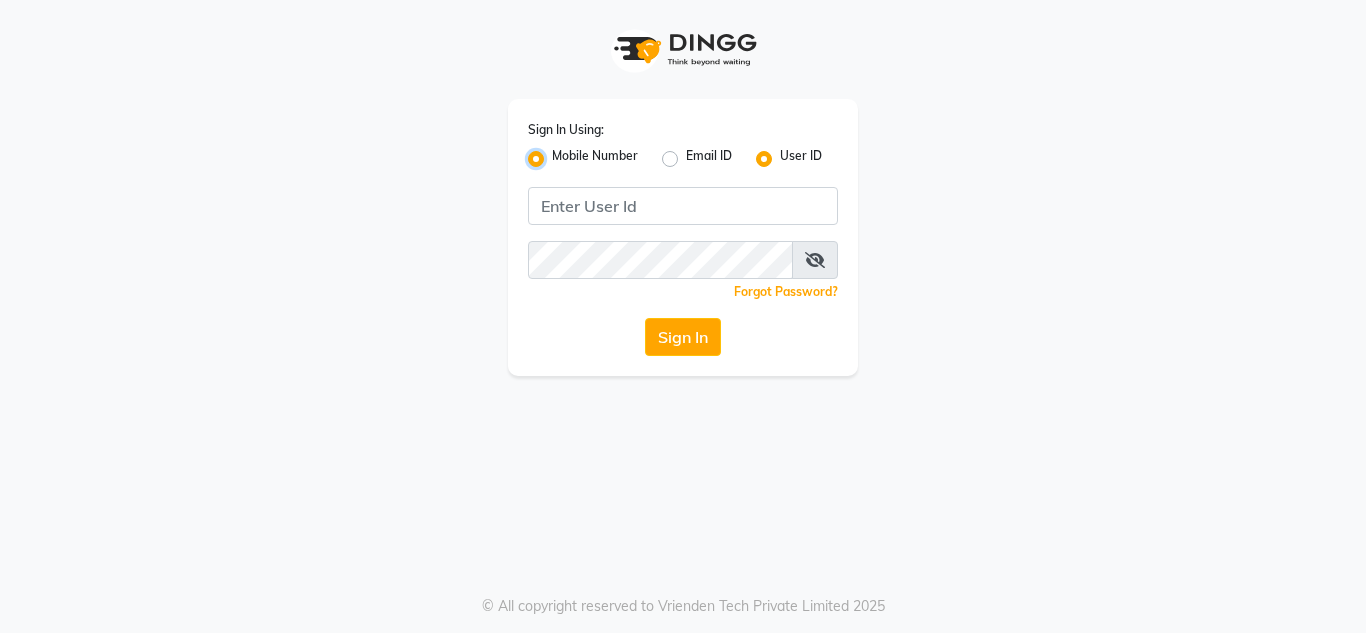 radio on "false" 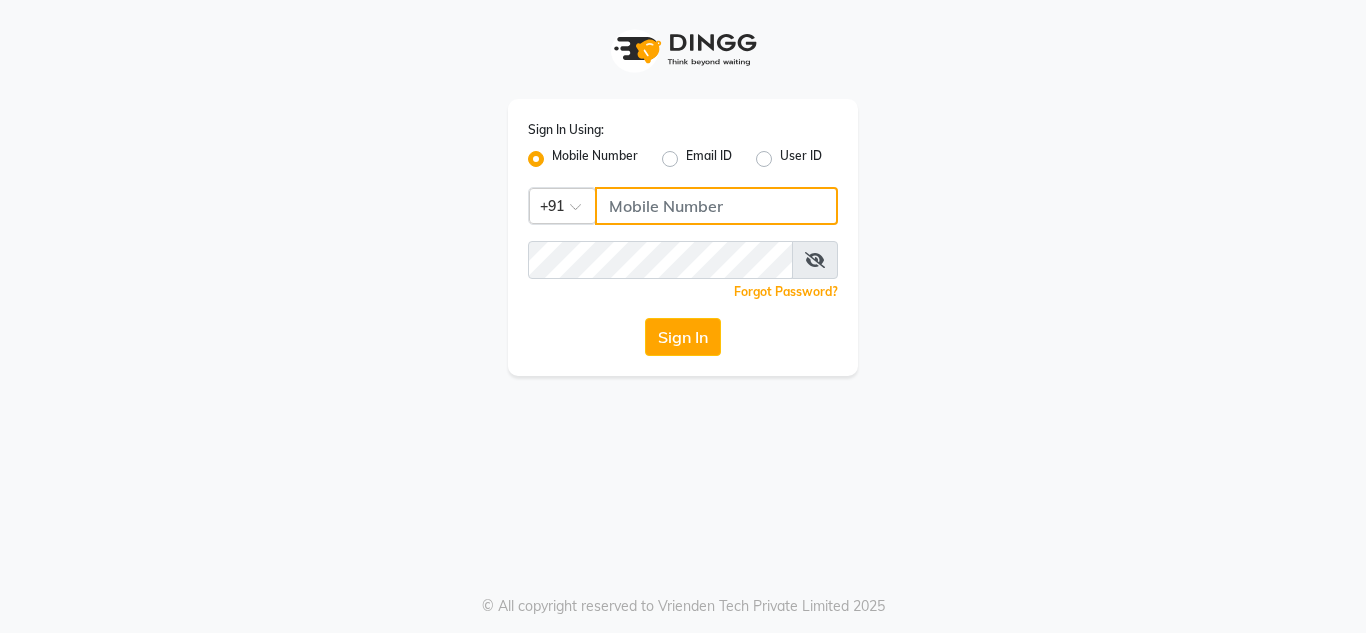 click 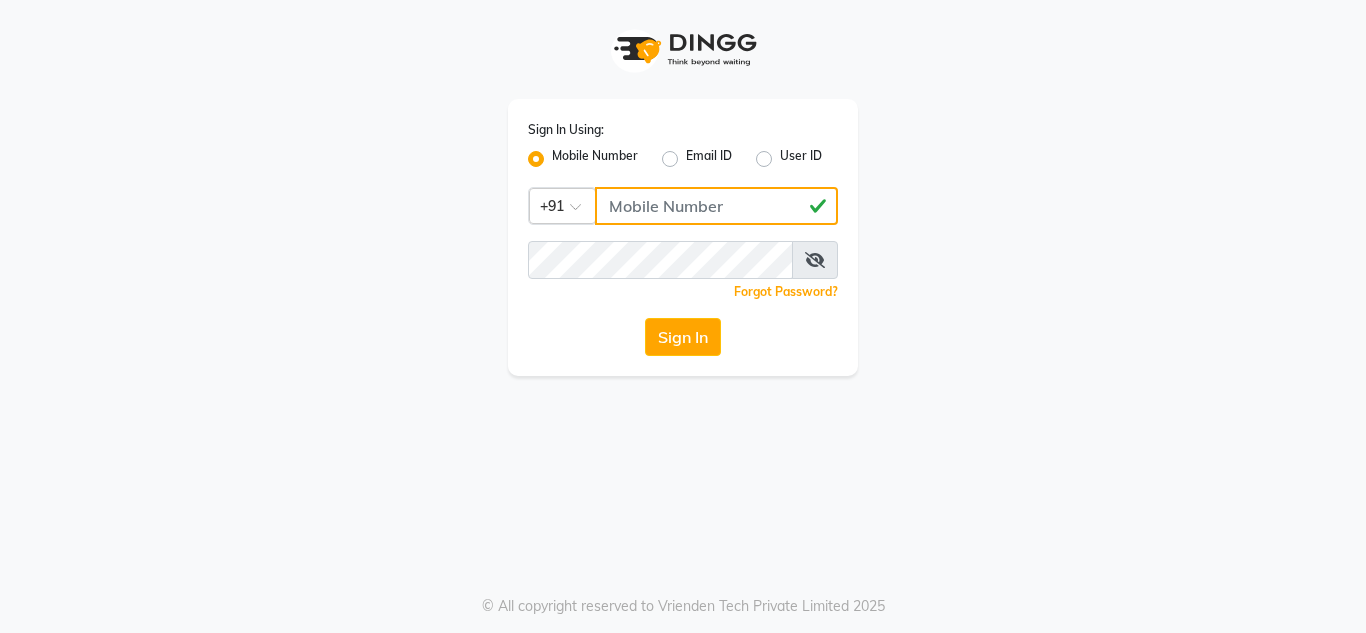 type on "[NUMBER]" 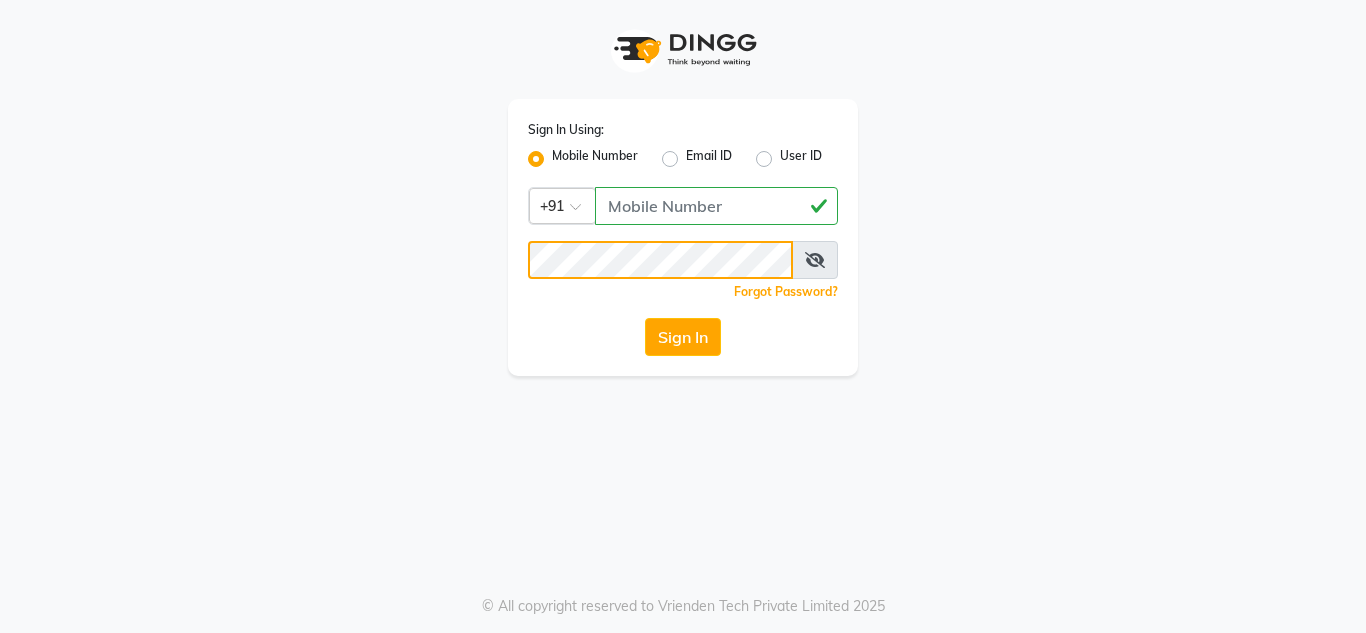 click on "Sign In" 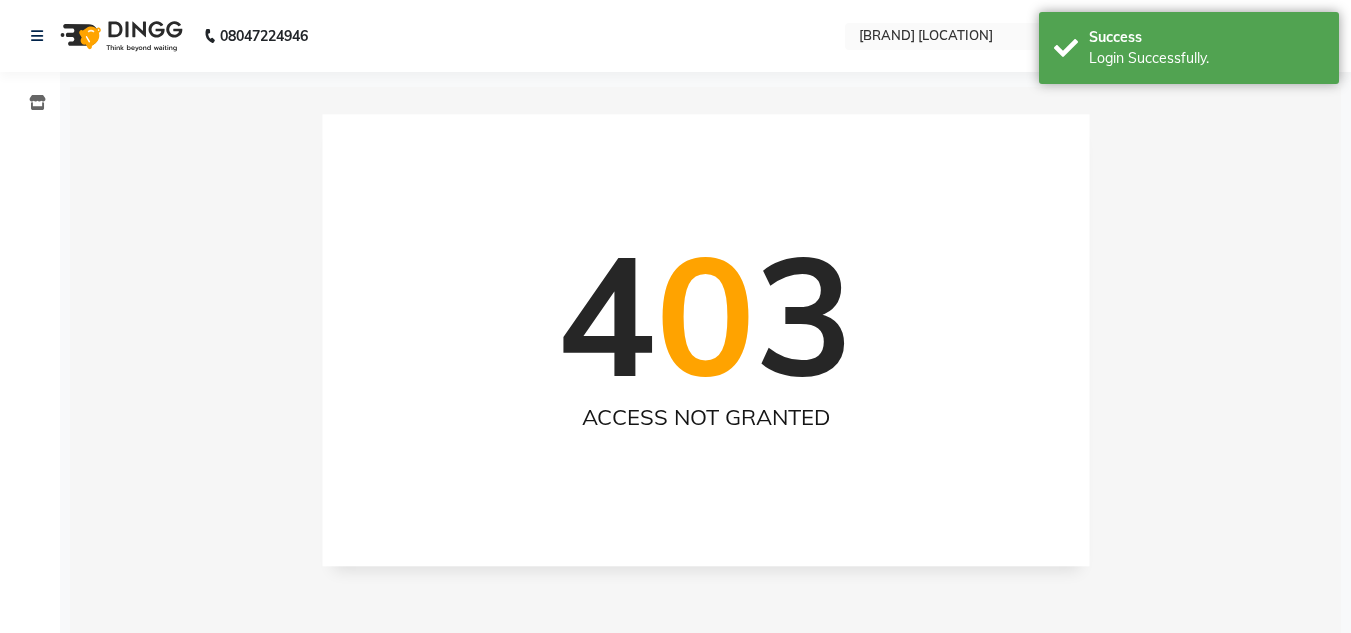 select on "en" 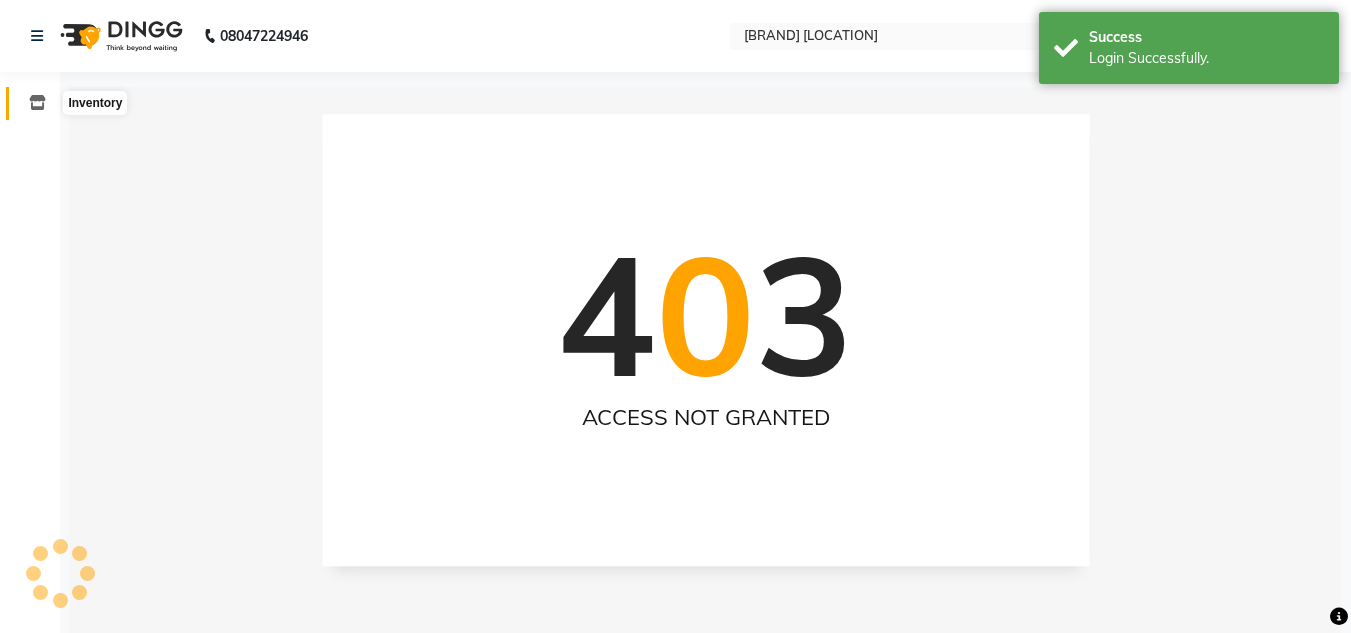 click 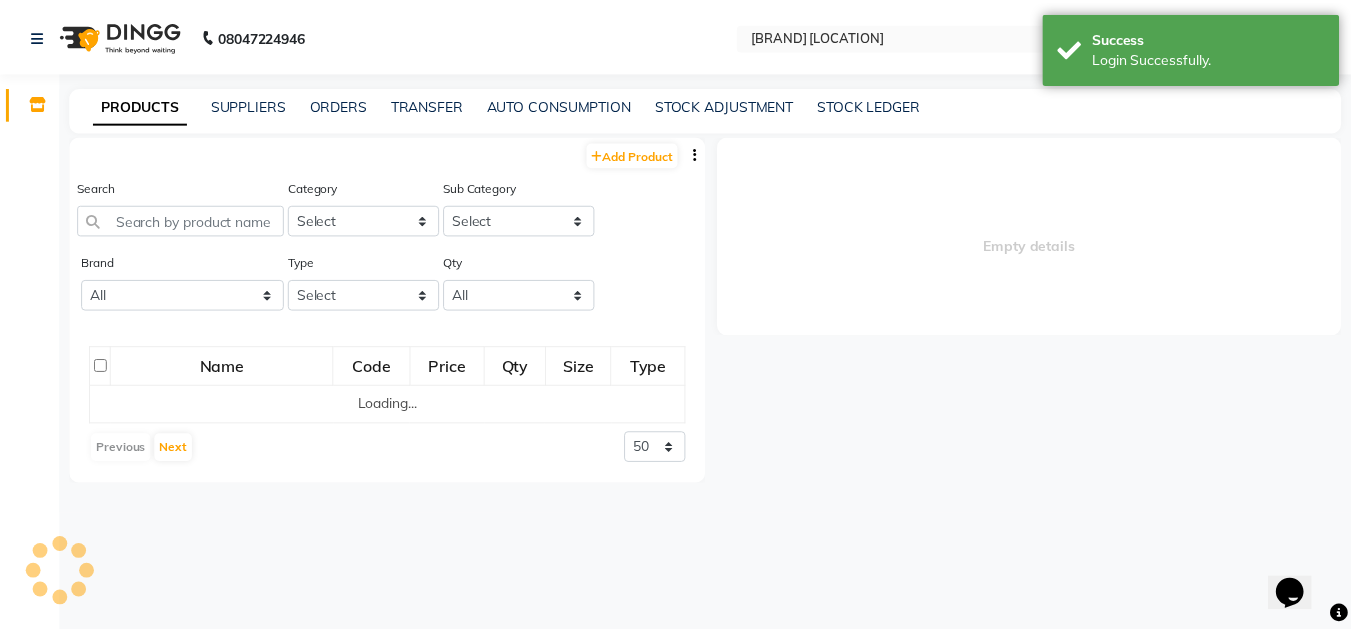 scroll, scrollTop: 0, scrollLeft: 0, axis: both 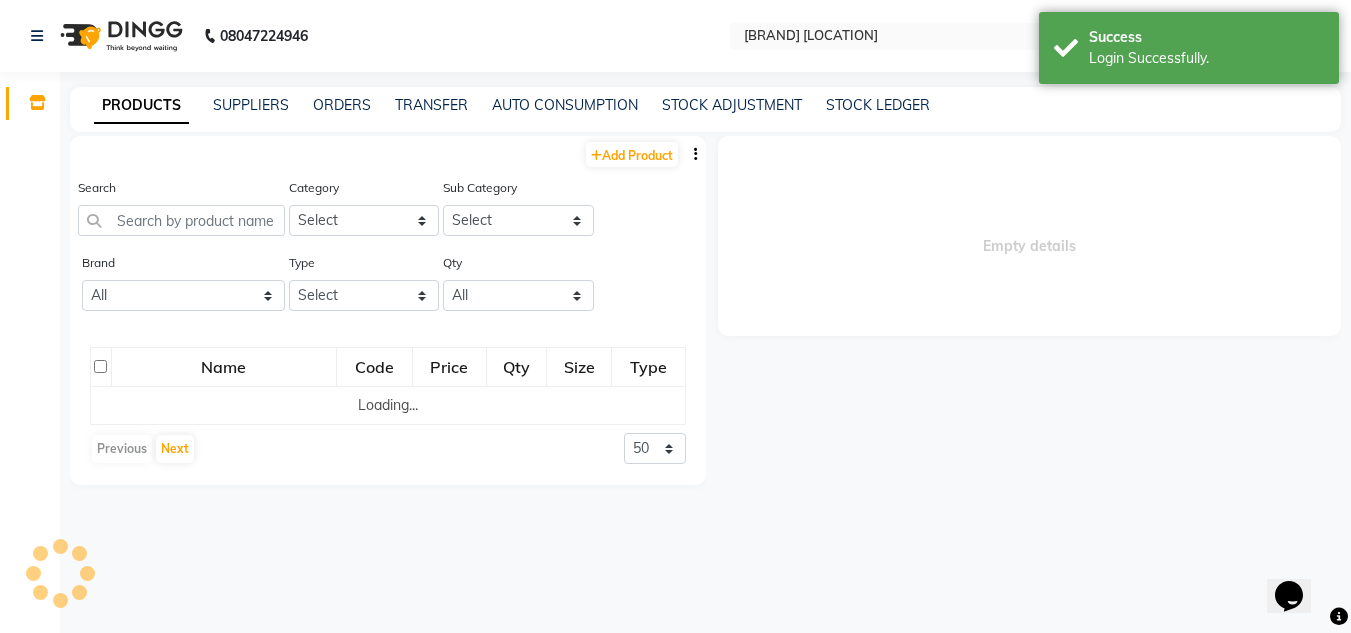 click on "STOCK LEDGER" 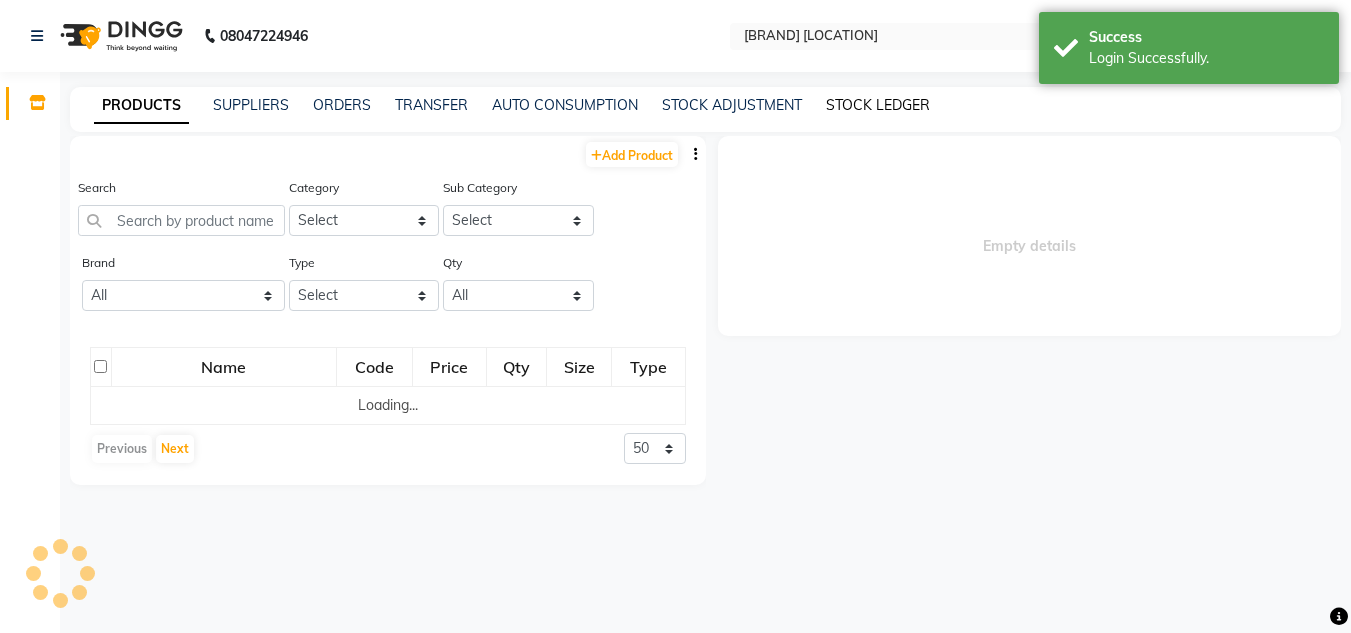 click on "STOCK LEDGER" 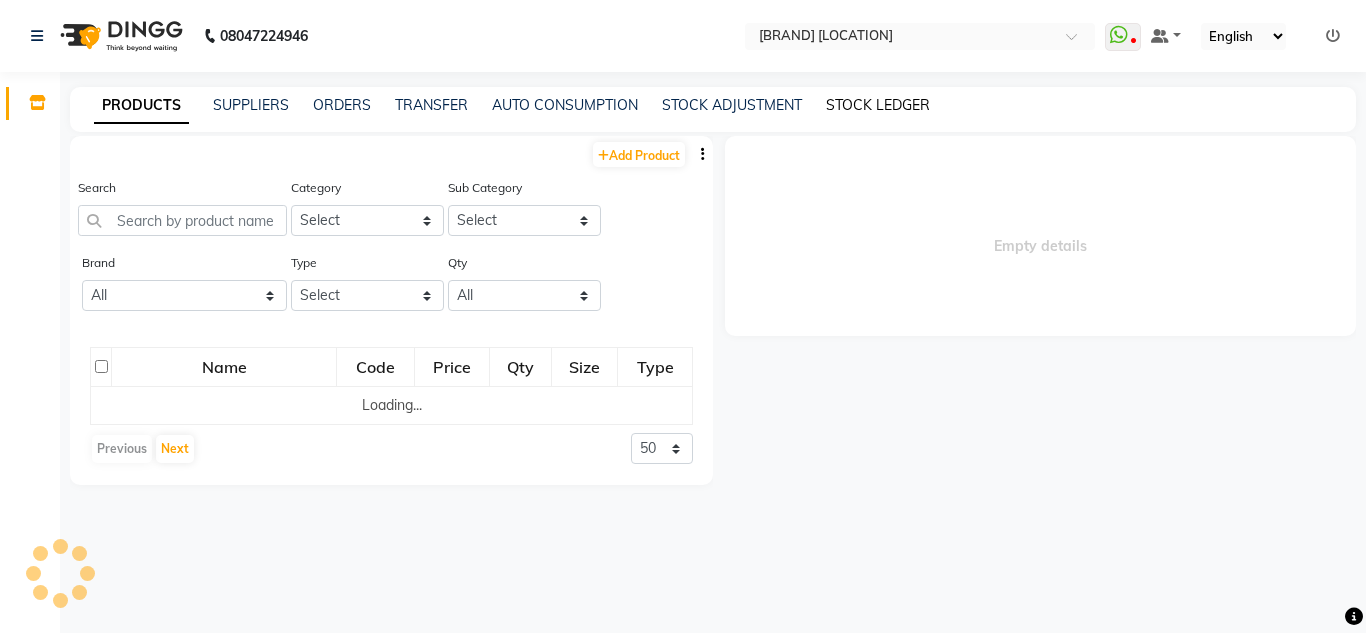 select on "all" 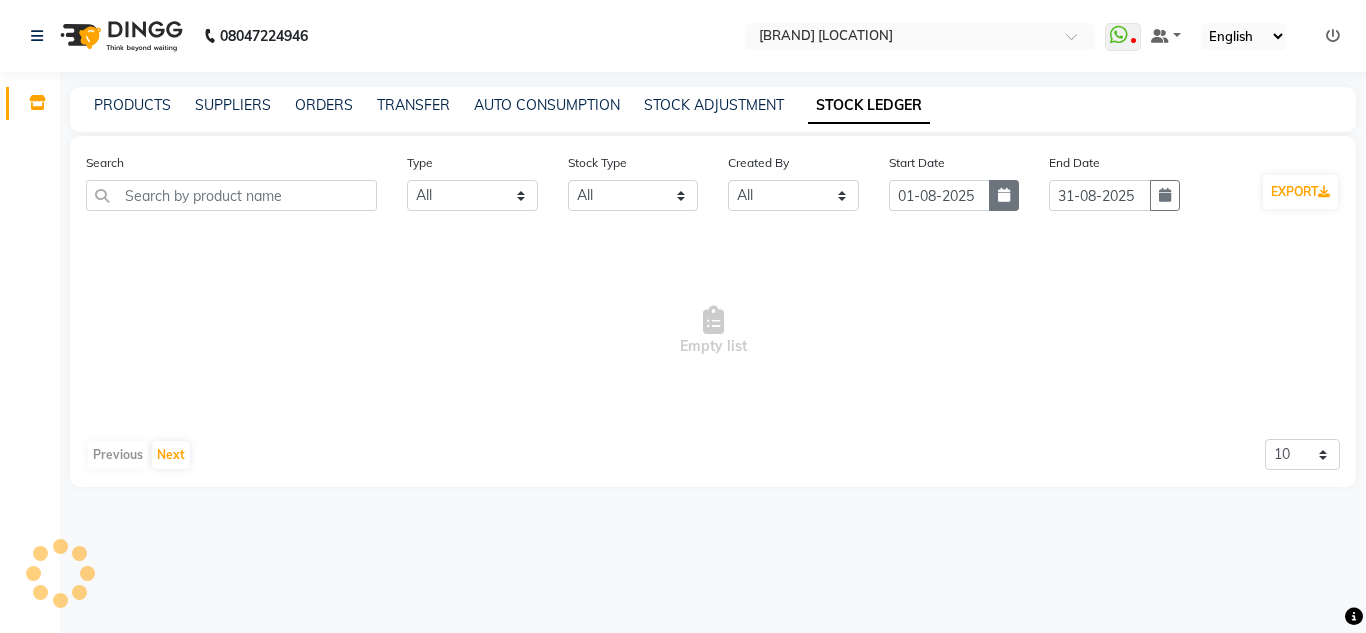 click 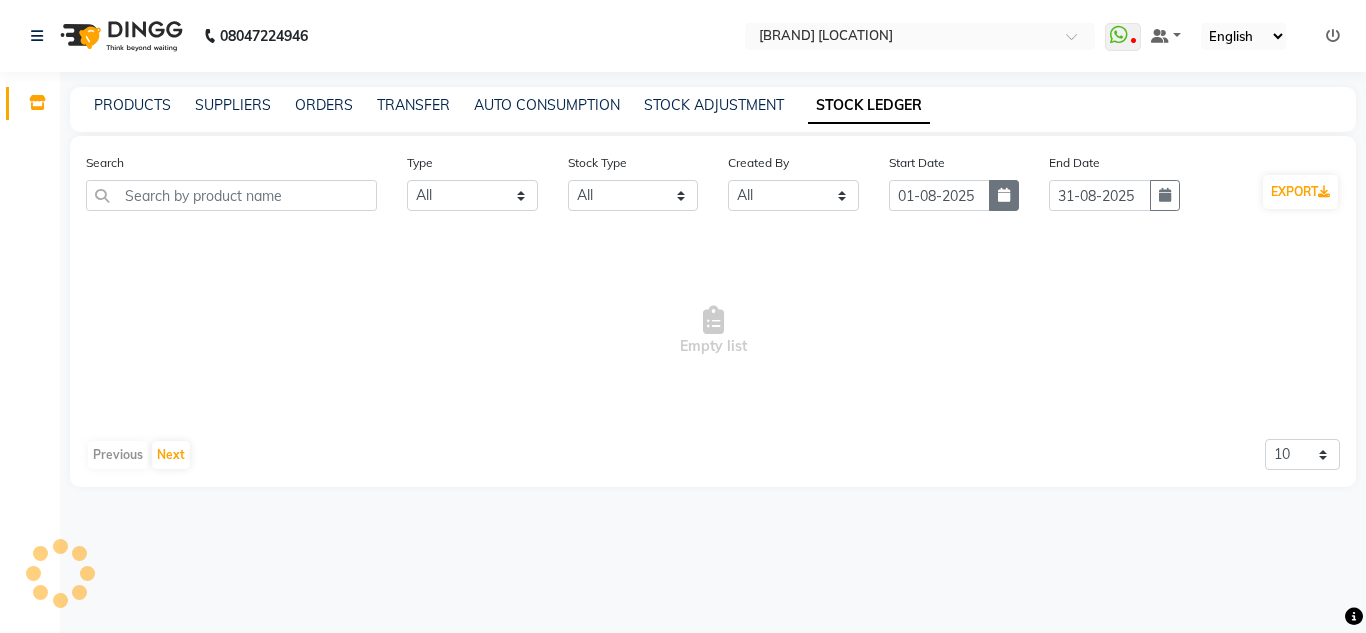 select on "8" 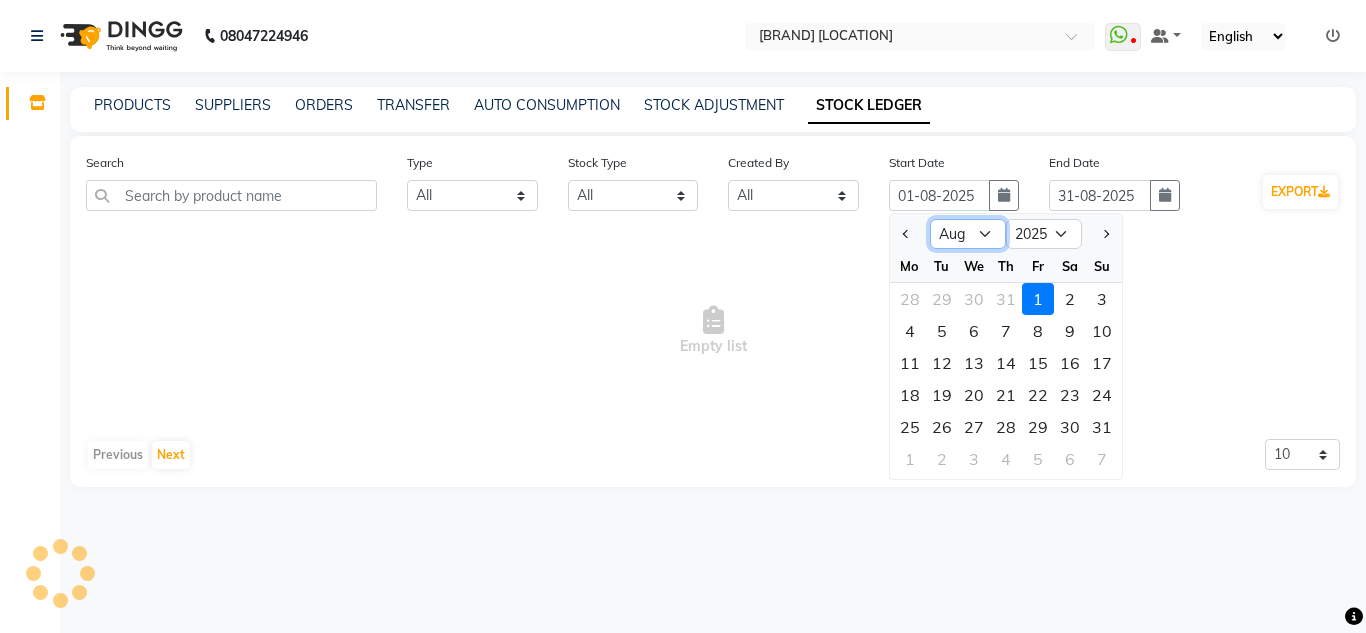 click on "Jan Feb Mar Apr May Jun Jul Aug Sep Oct Nov Dec" 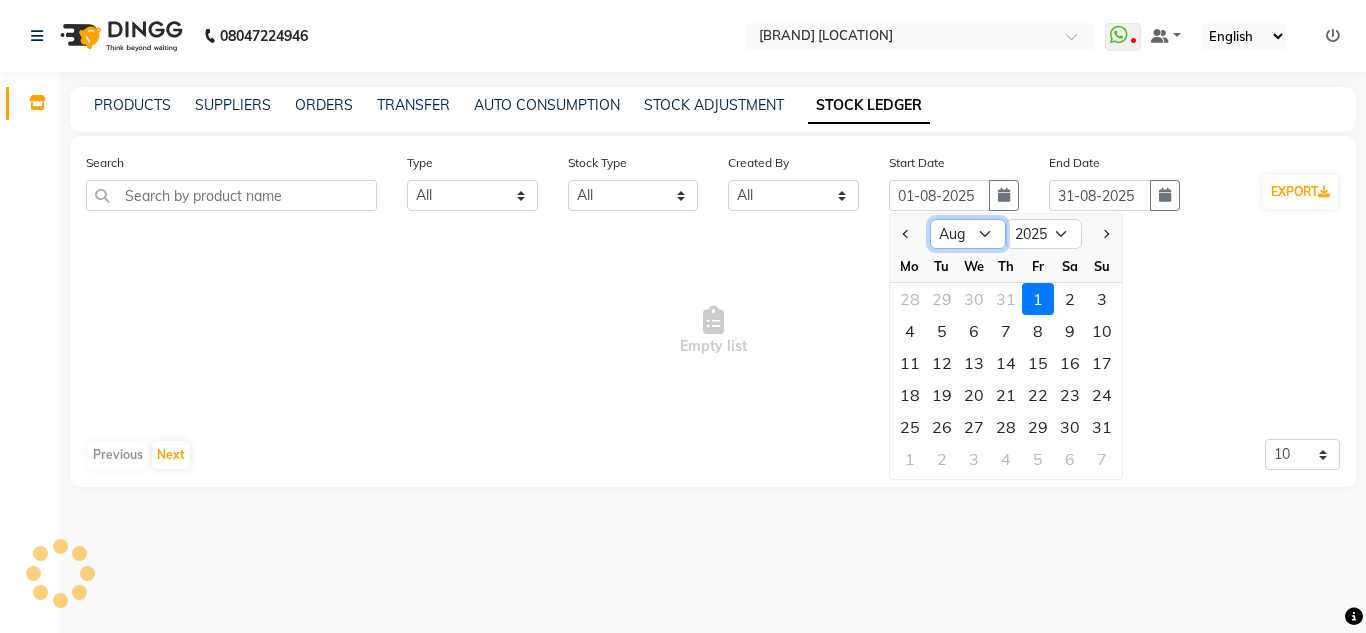 select on "7" 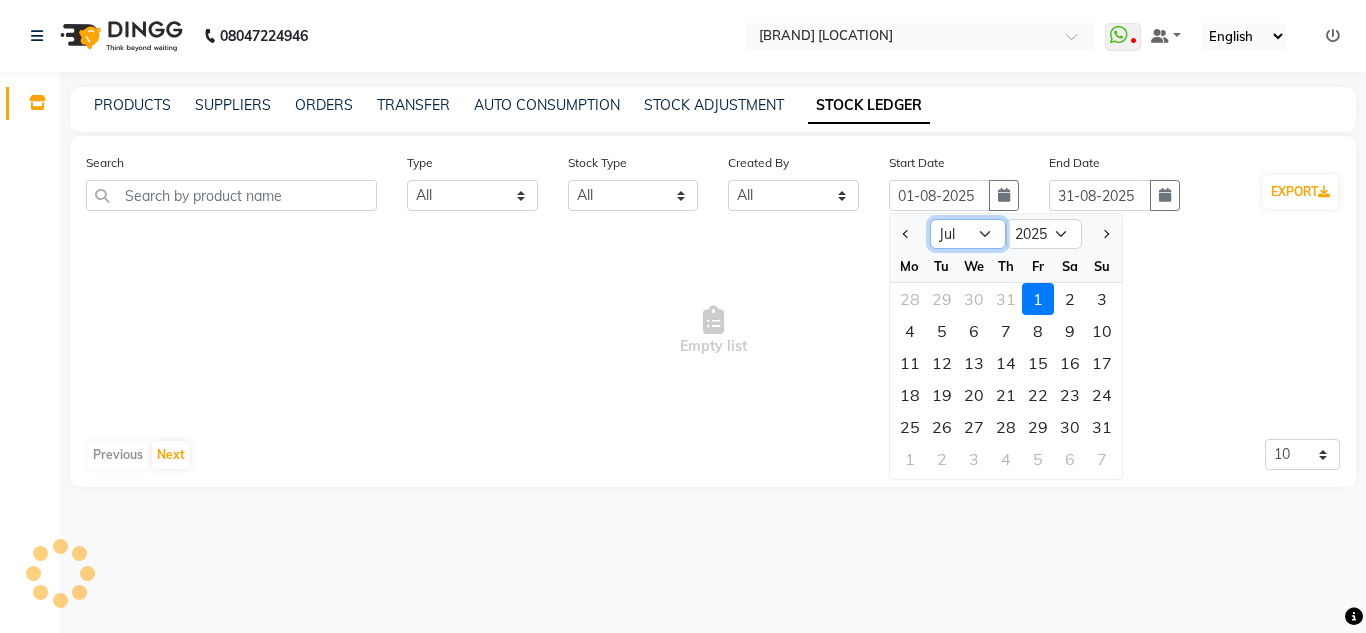 click on "Jan Feb Mar Apr May Jun Jul Aug Sep Oct Nov Dec" 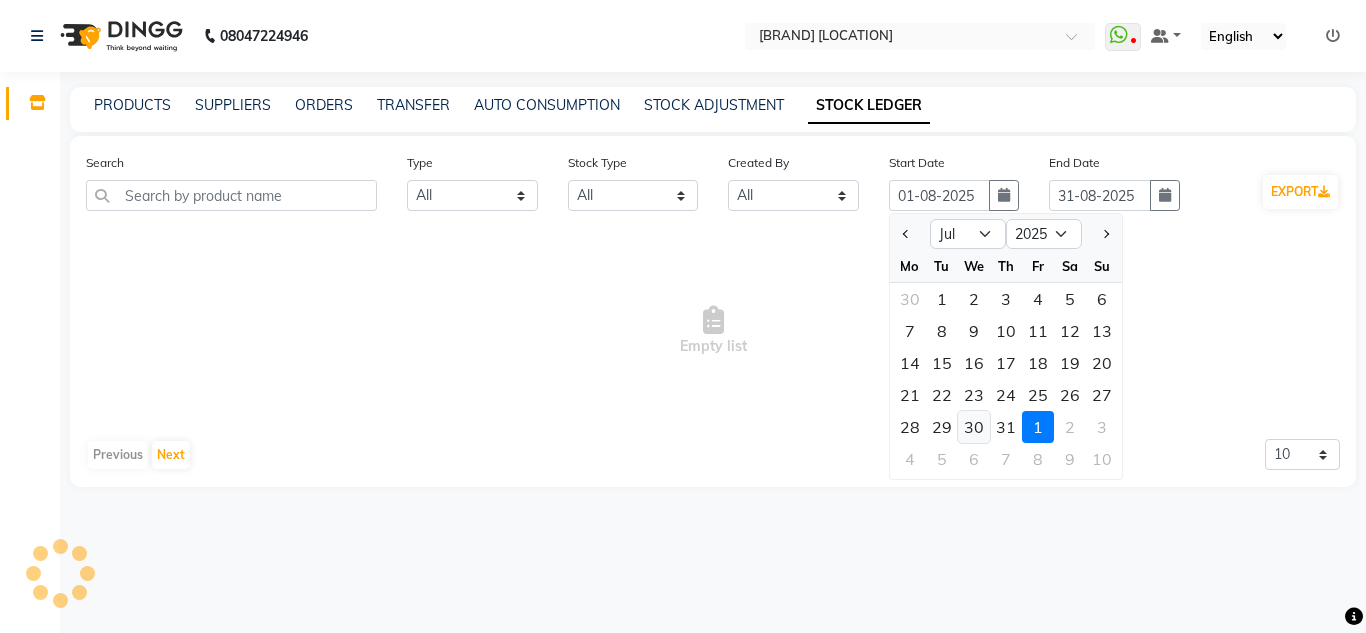 click on "30" 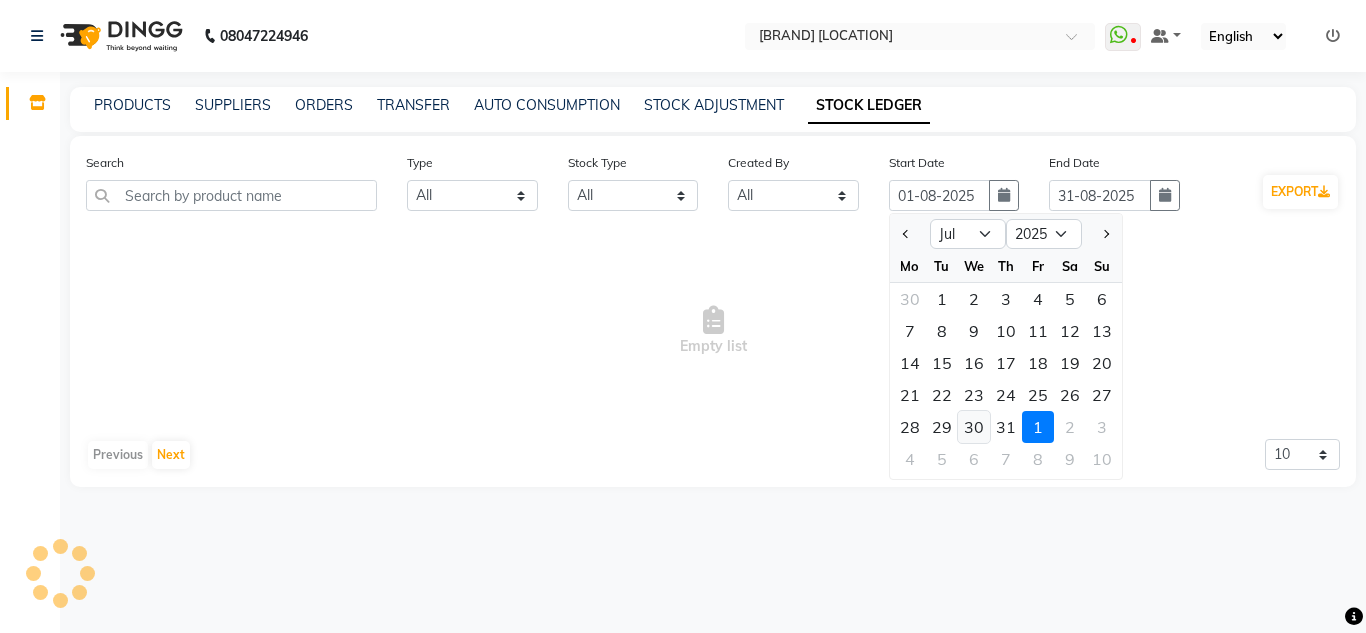 type on "30-07-2025" 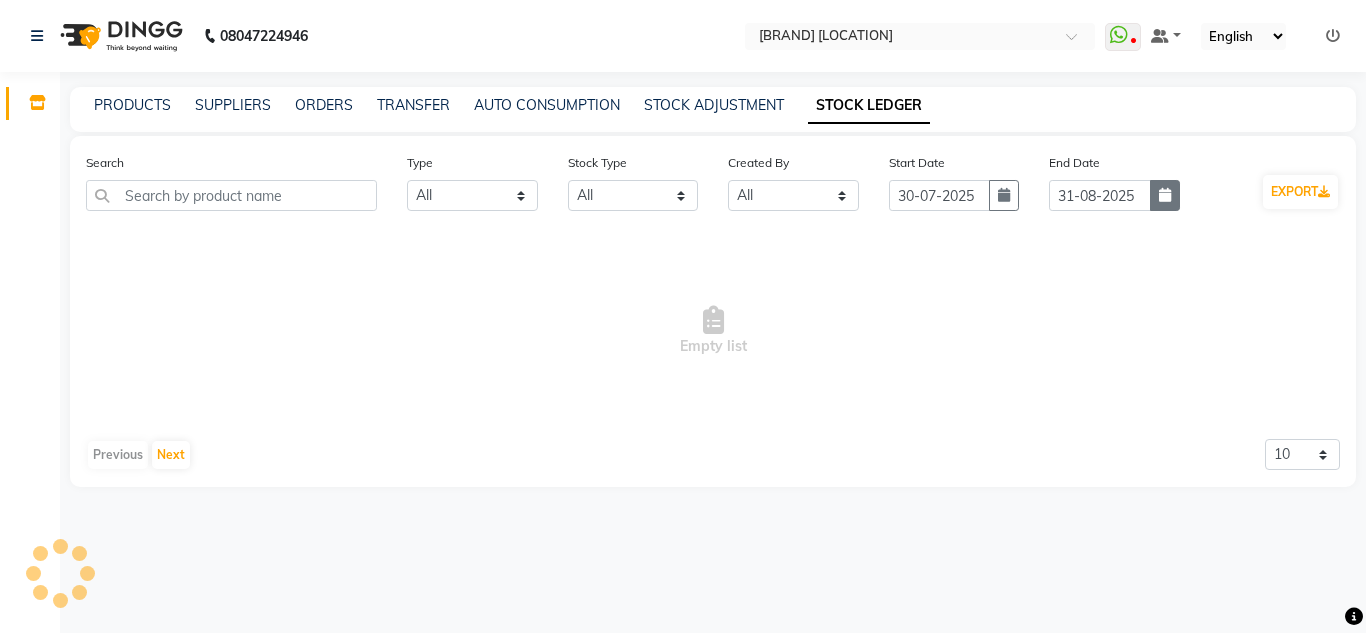 click 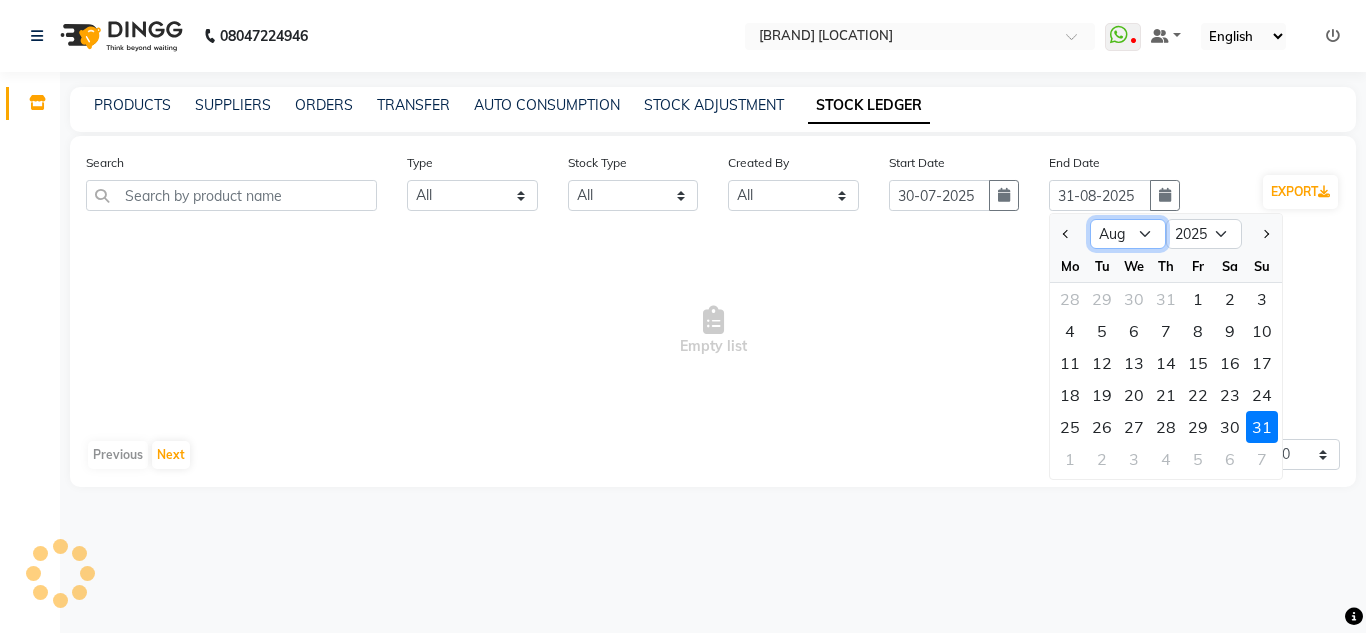 click on "Jan Feb Mar Apr May Jun Jul Aug Sep Oct Nov Dec" 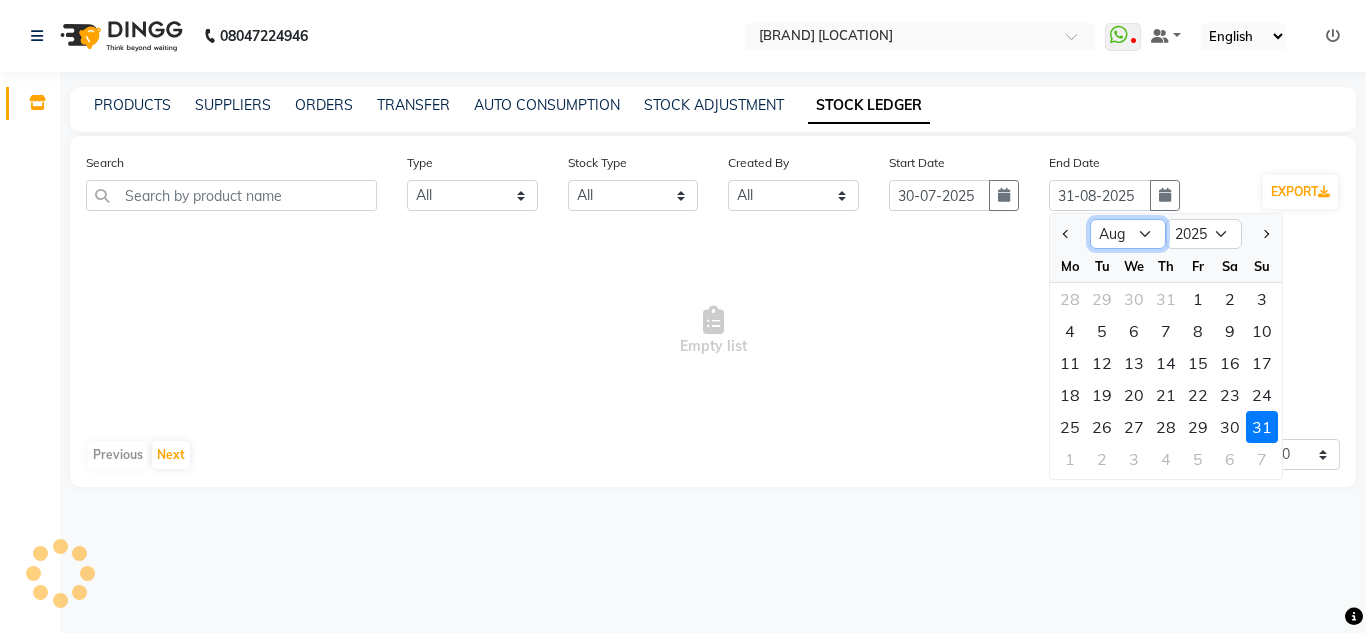 select on "7" 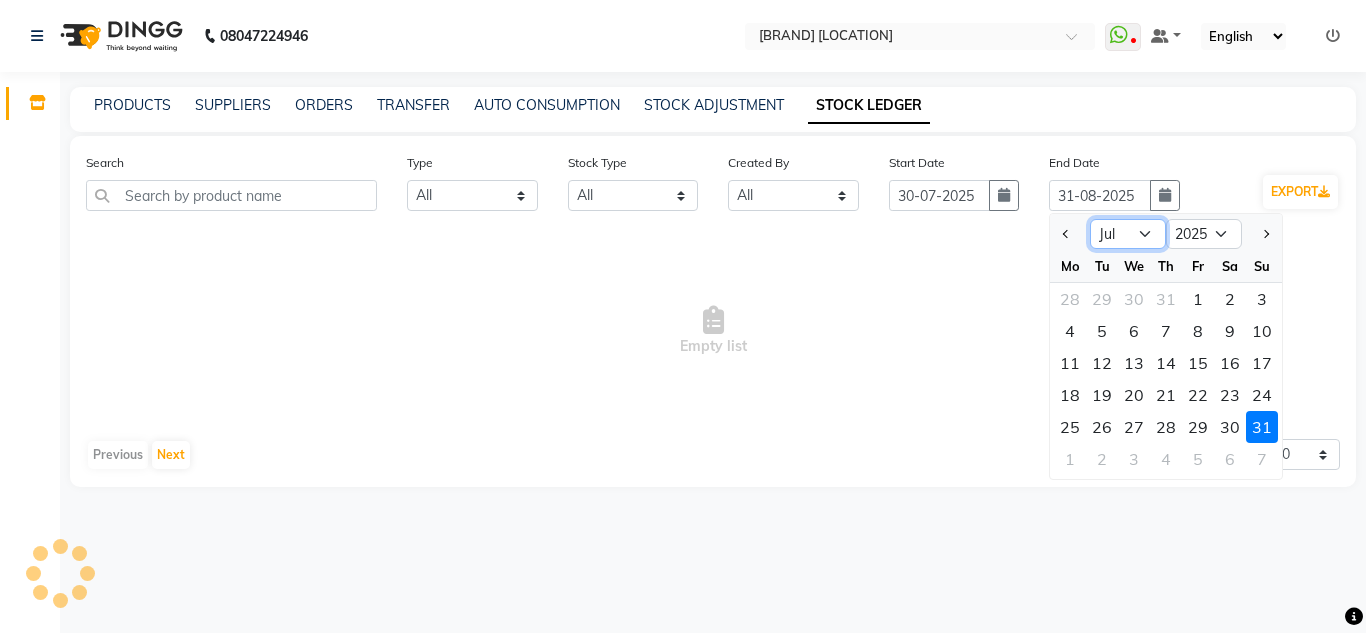 click on "Jan Feb Mar Apr May Jun Jul Aug Sep Oct Nov Dec" 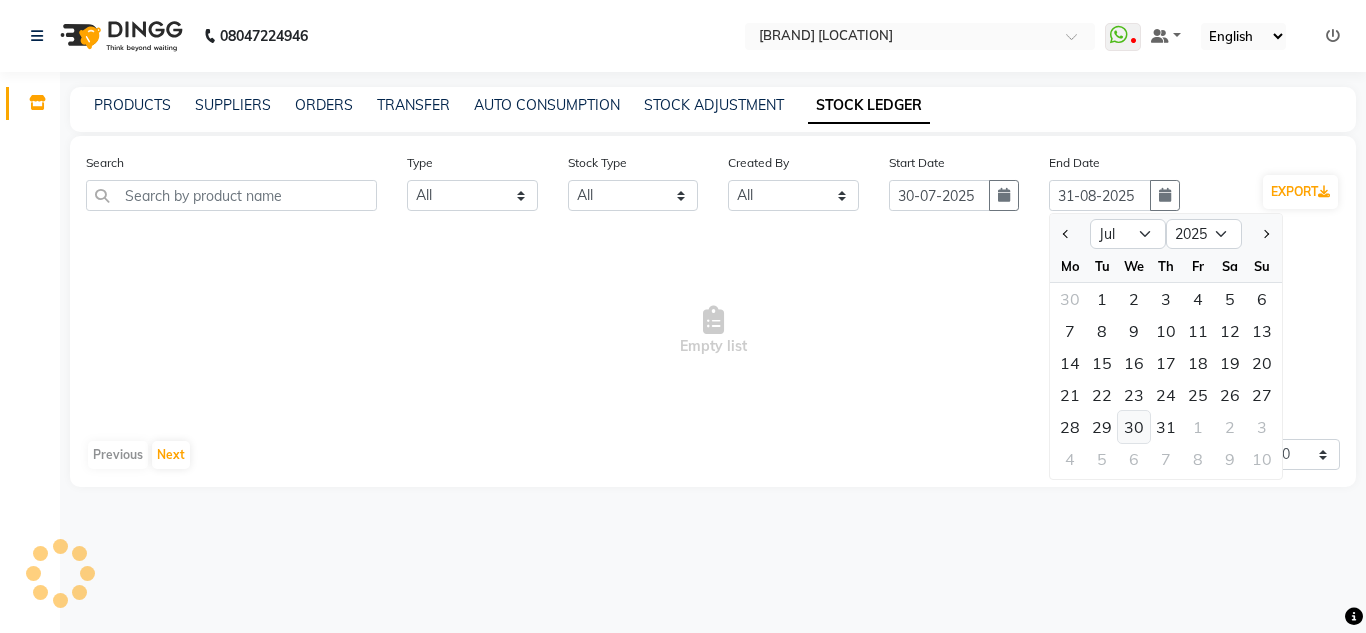 click on "30" 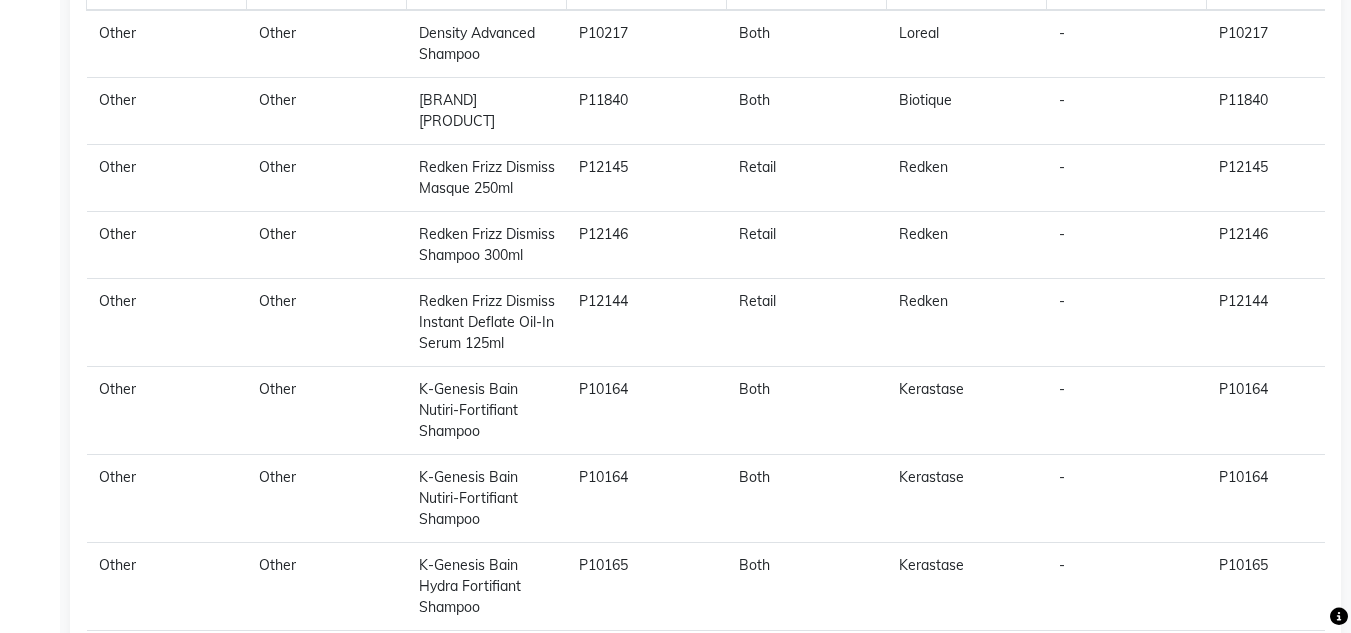 scroll, scrollTop: 0, scrollLeft: 0, axis: both 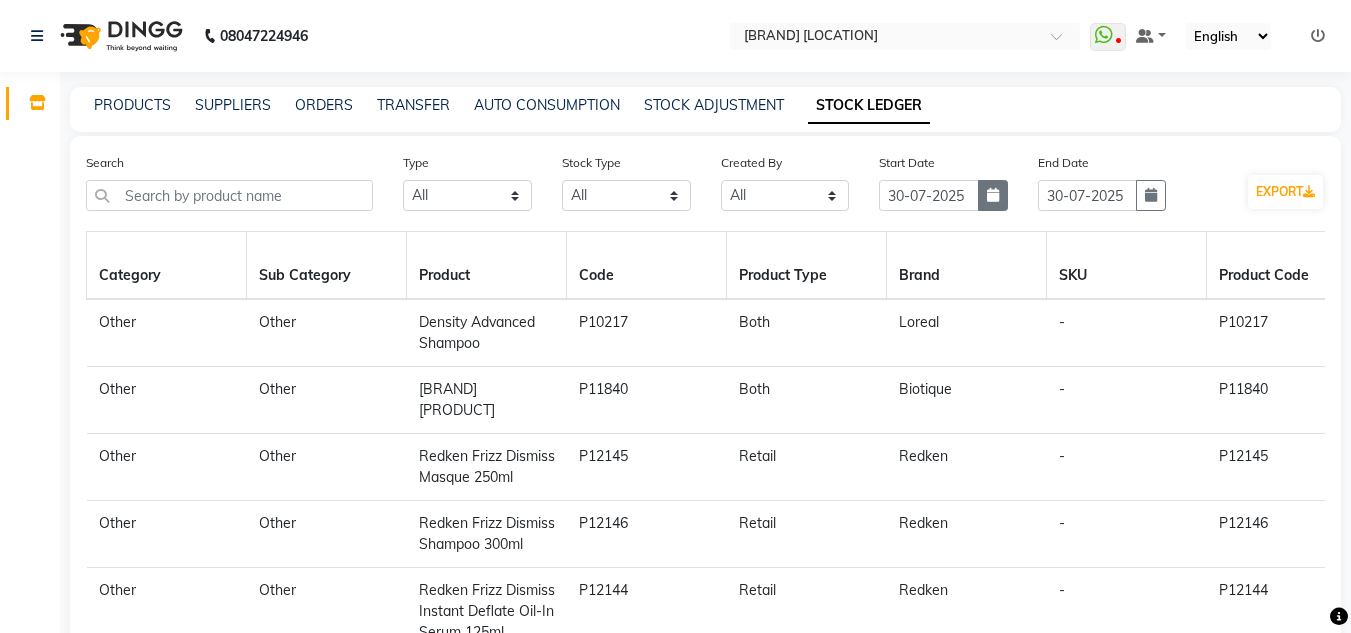 click 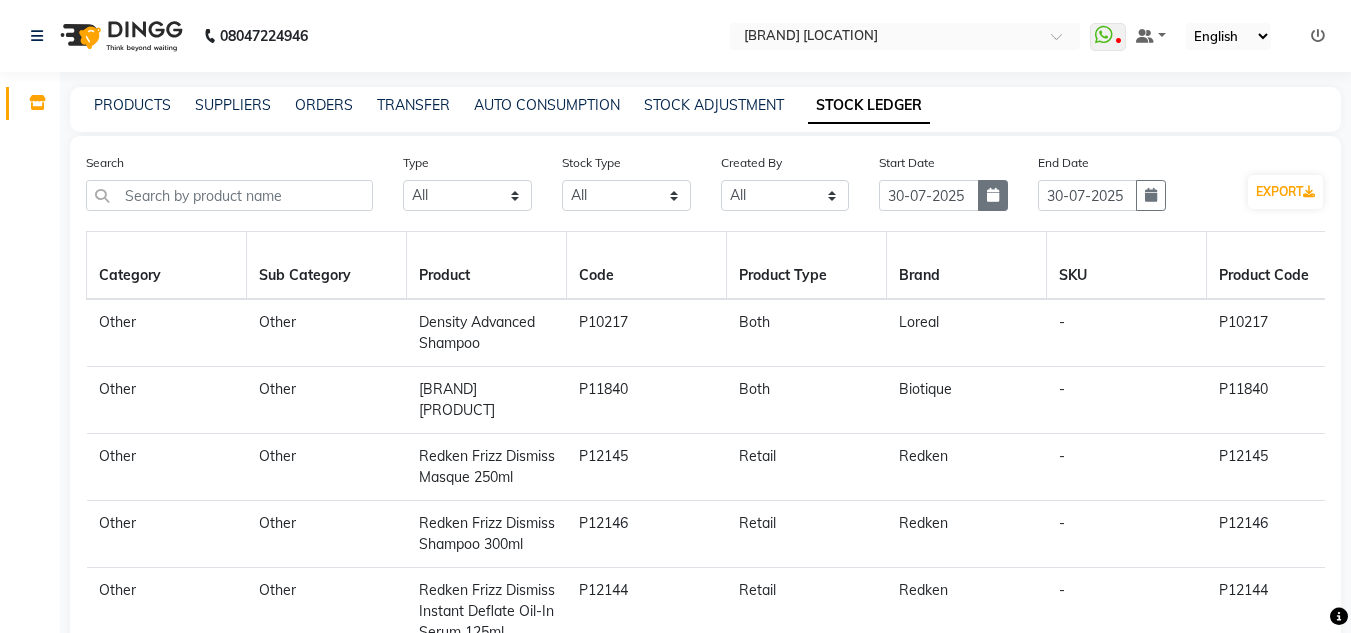 select on "7" 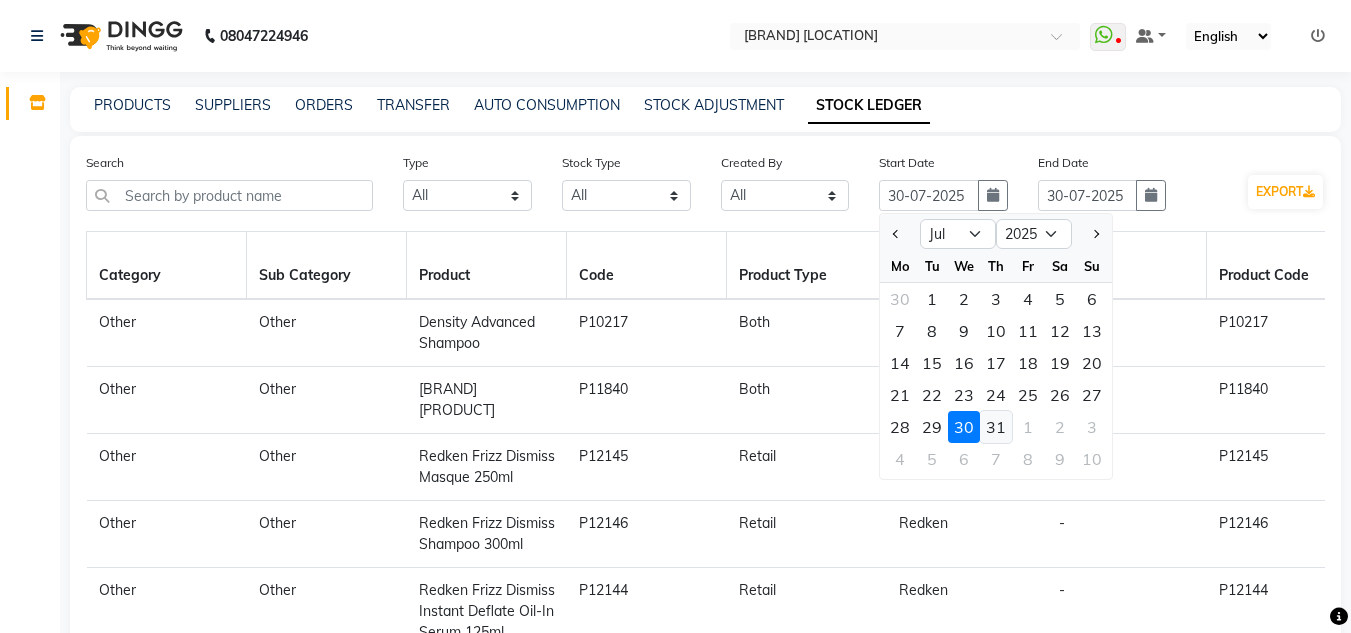 click on "31" 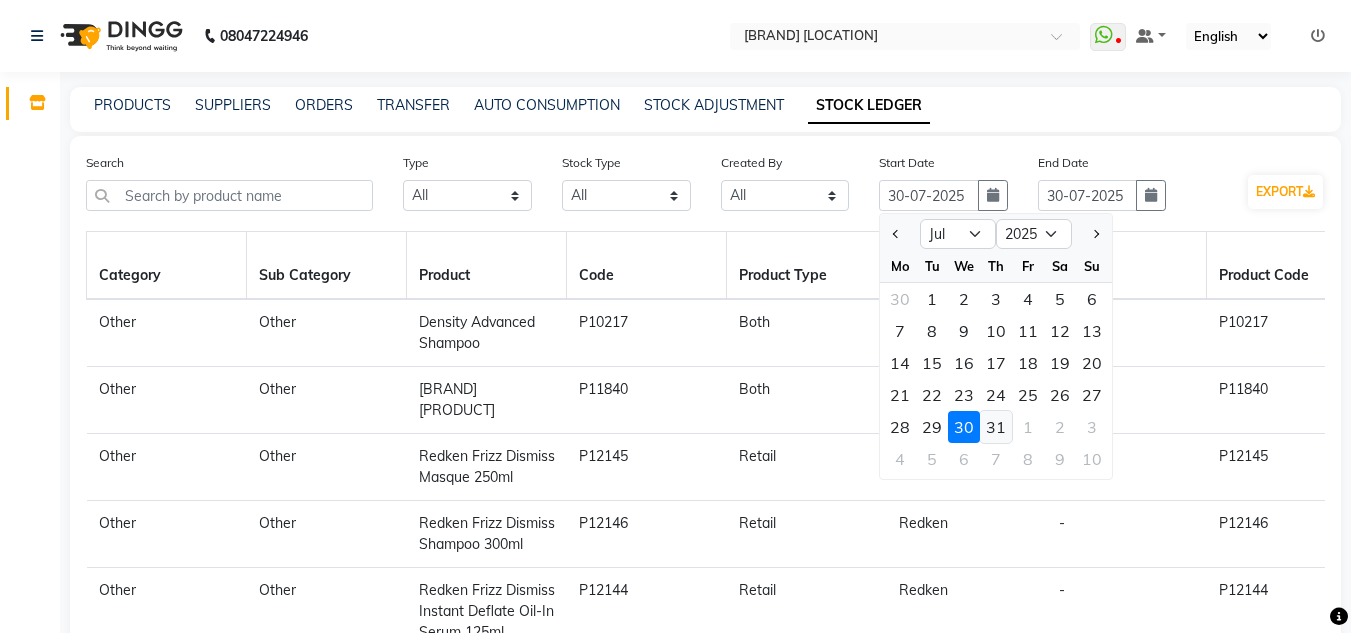 type on "31-07-2025" 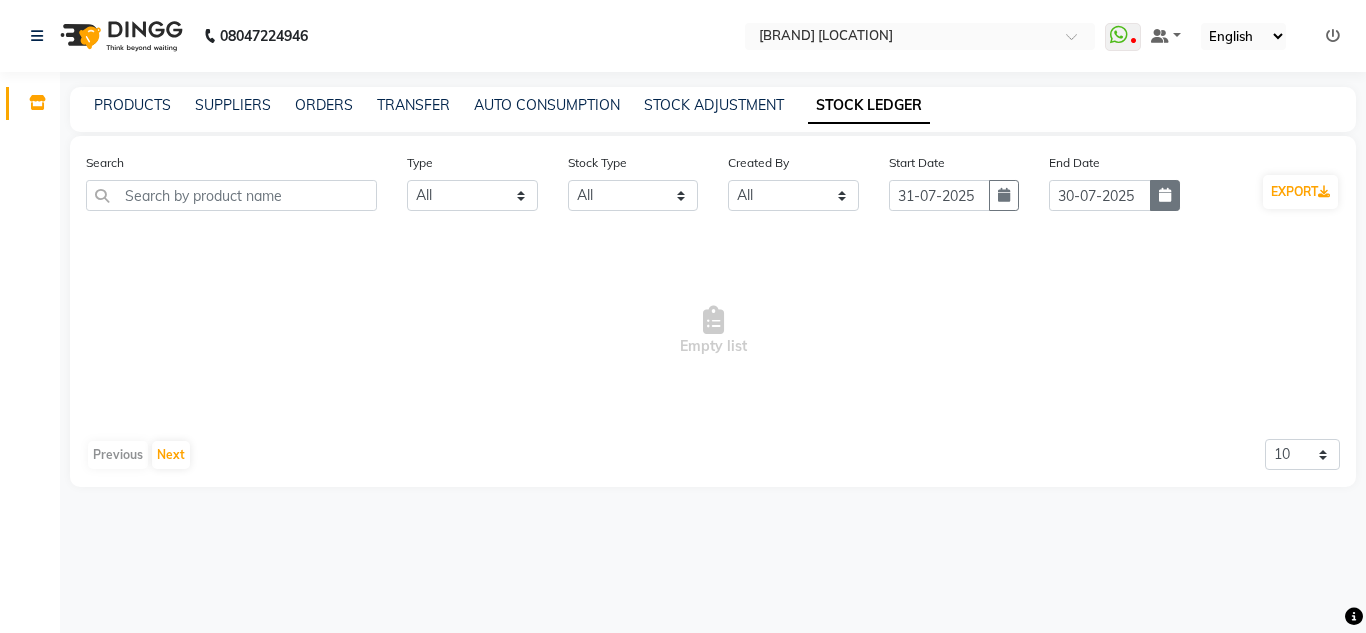 click 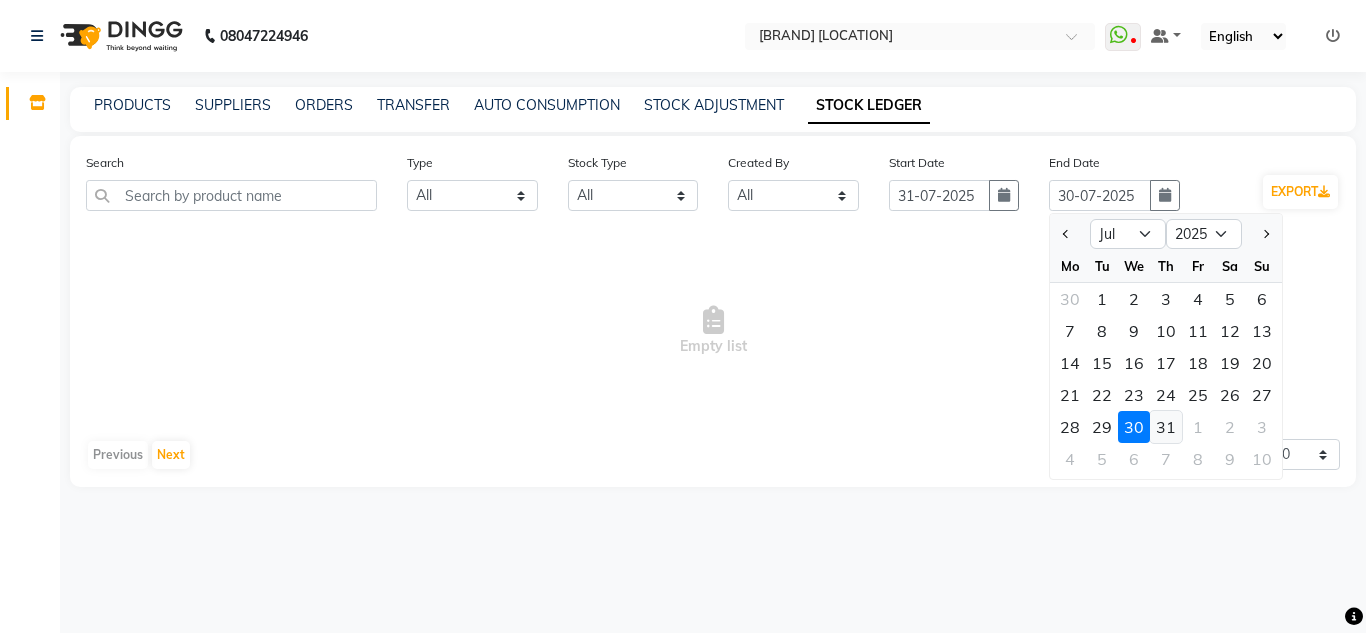 click on "31" 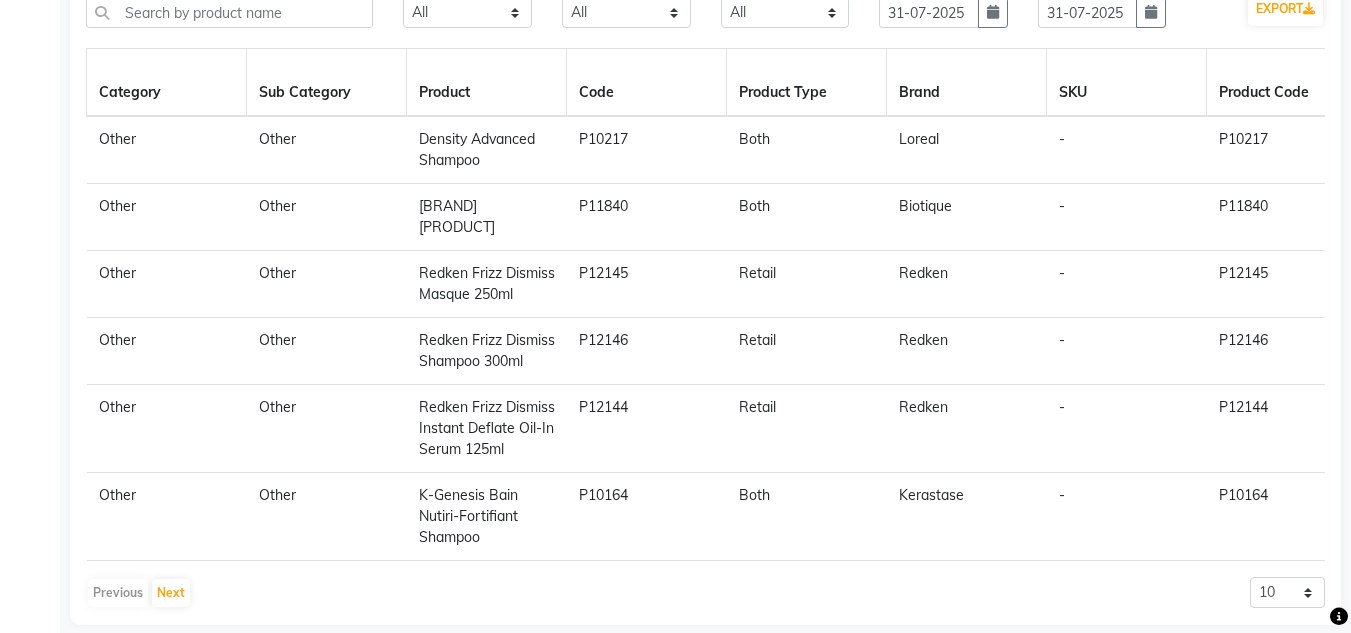 scroll, scrollTop: 4, scrollLeft: 0, axis: vertical 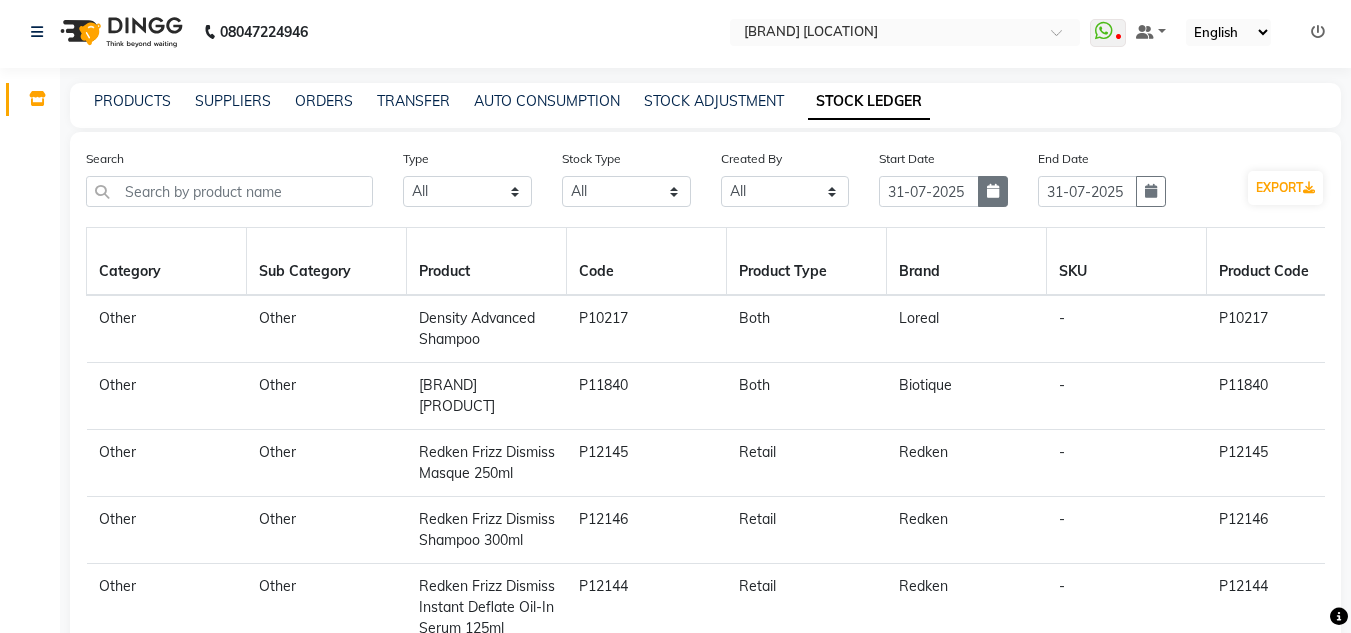 click 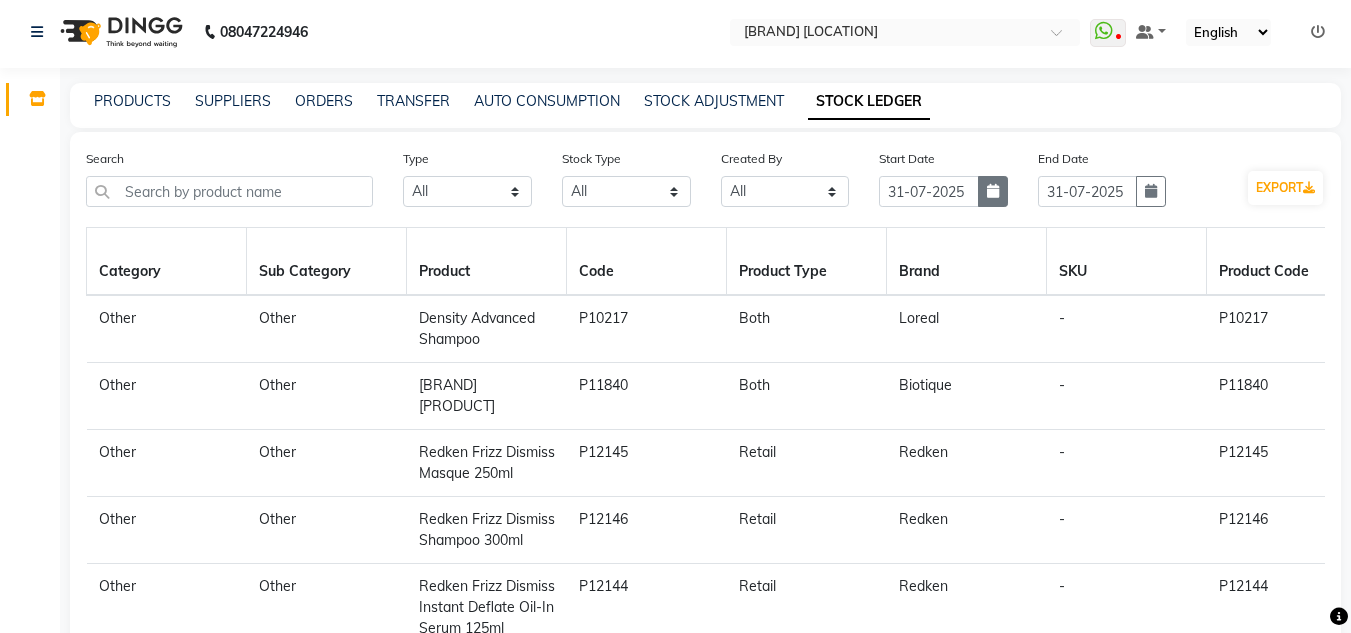 select on "7" 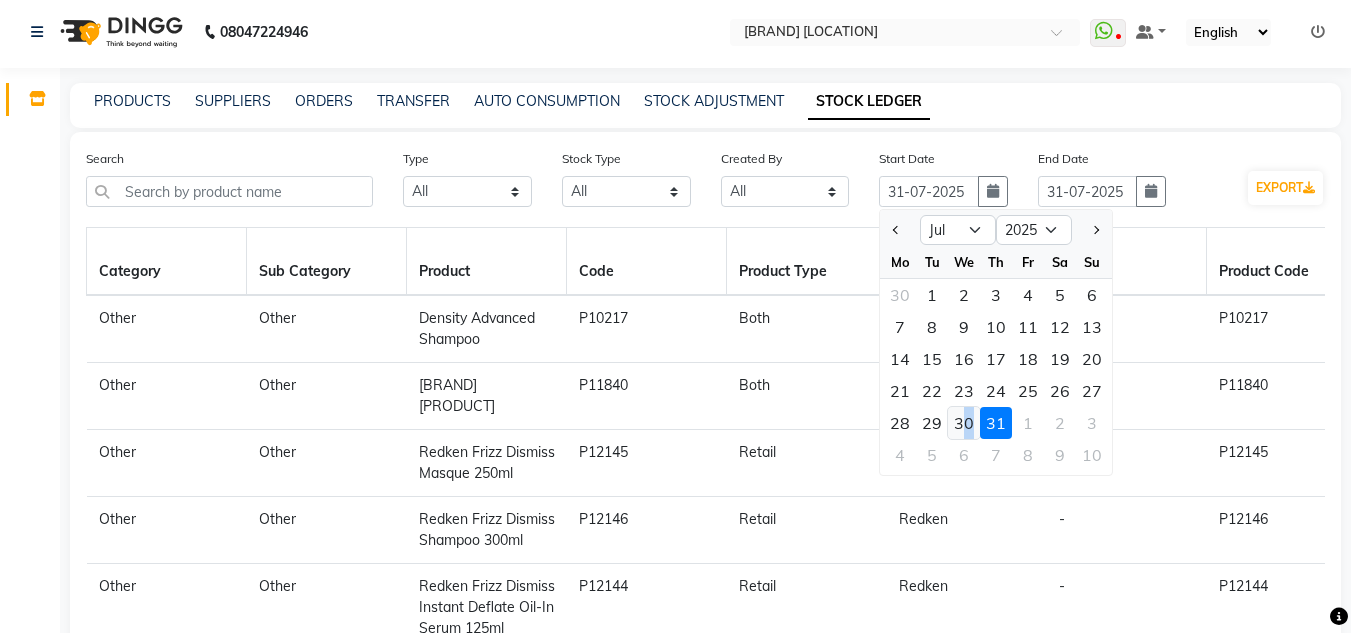 click on "30" 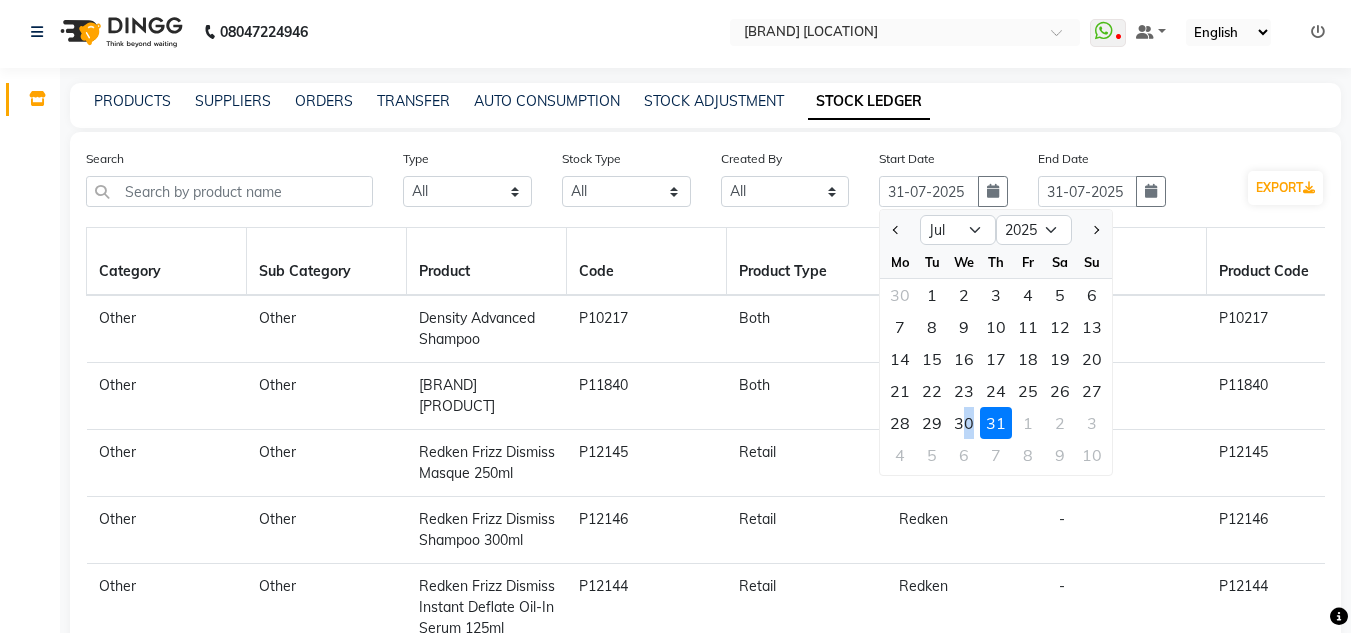 type on "30-07-2025" 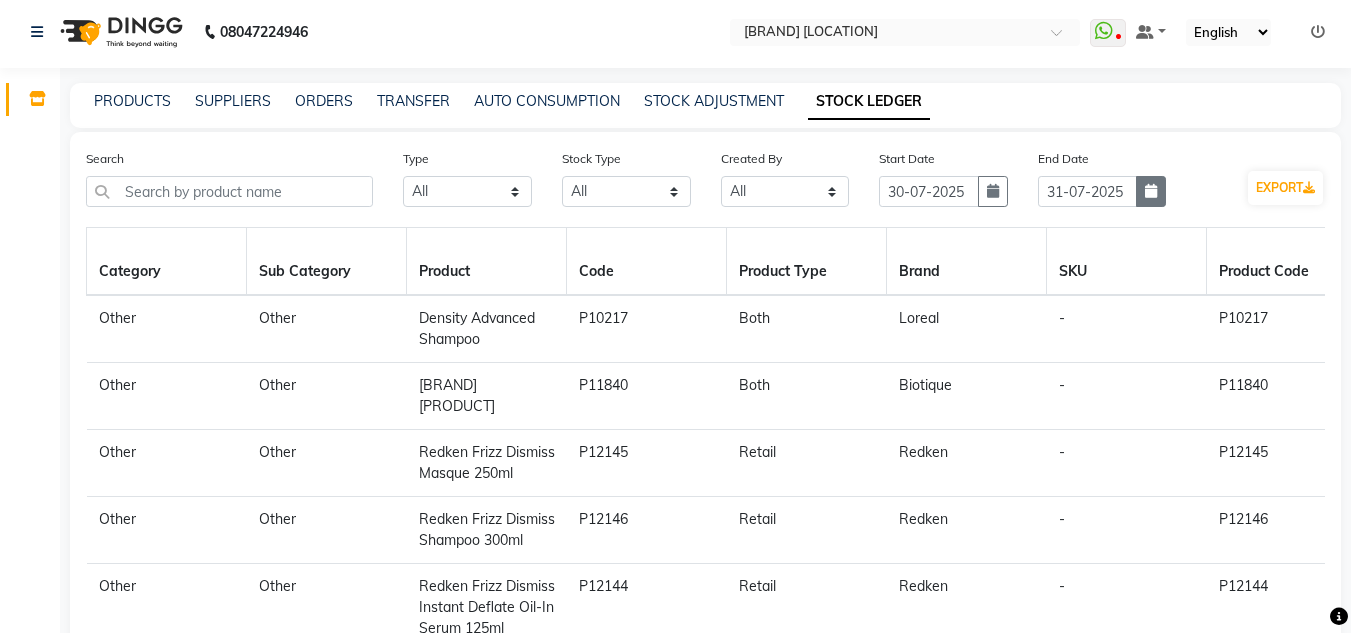 click 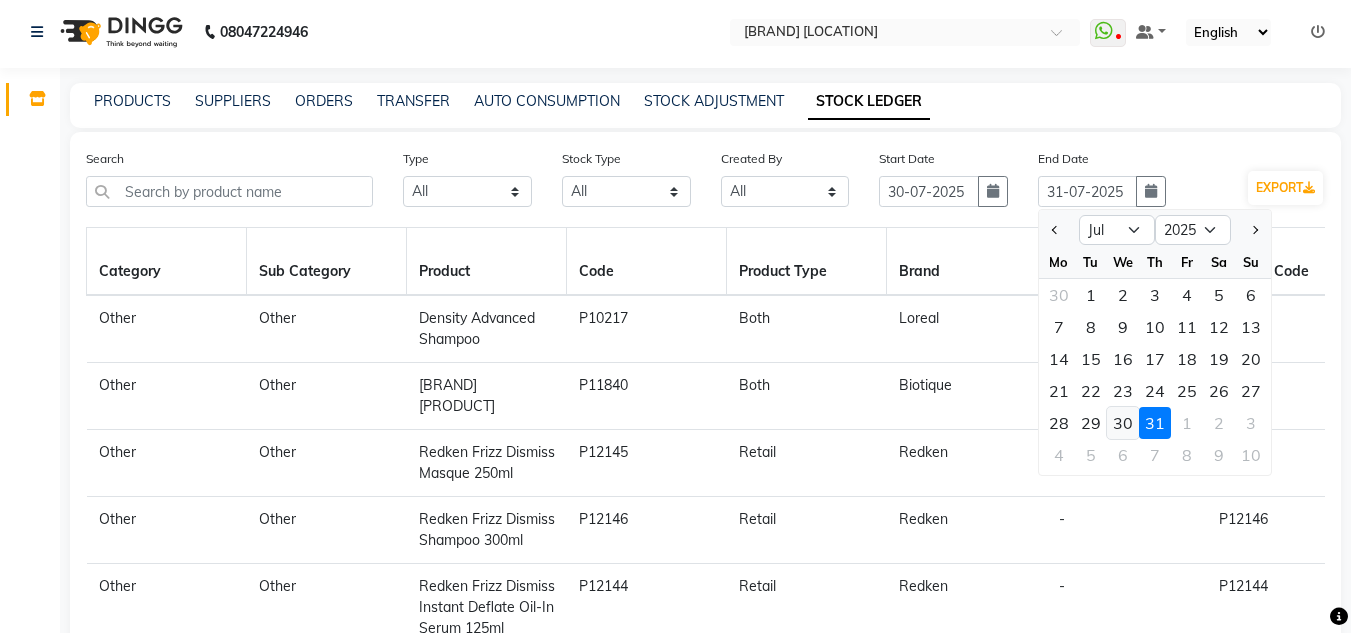 click on "30" 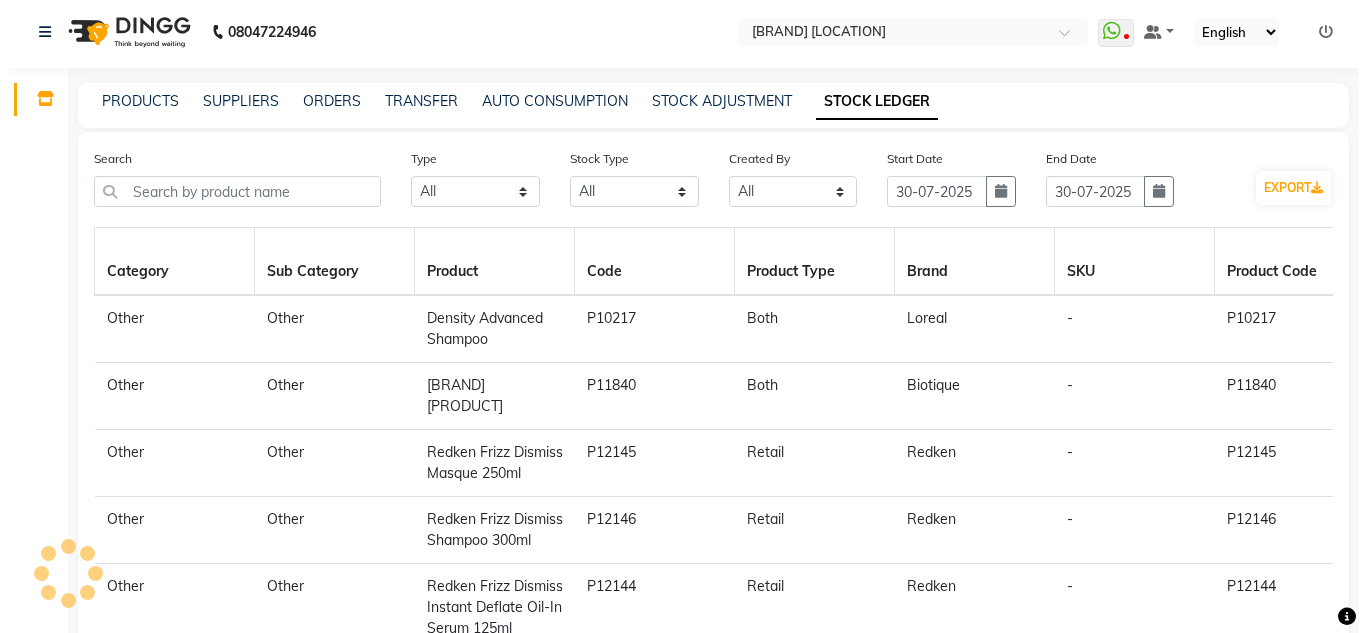 scroll, scrollTop: 0, scrollLeft: 0, axis: both 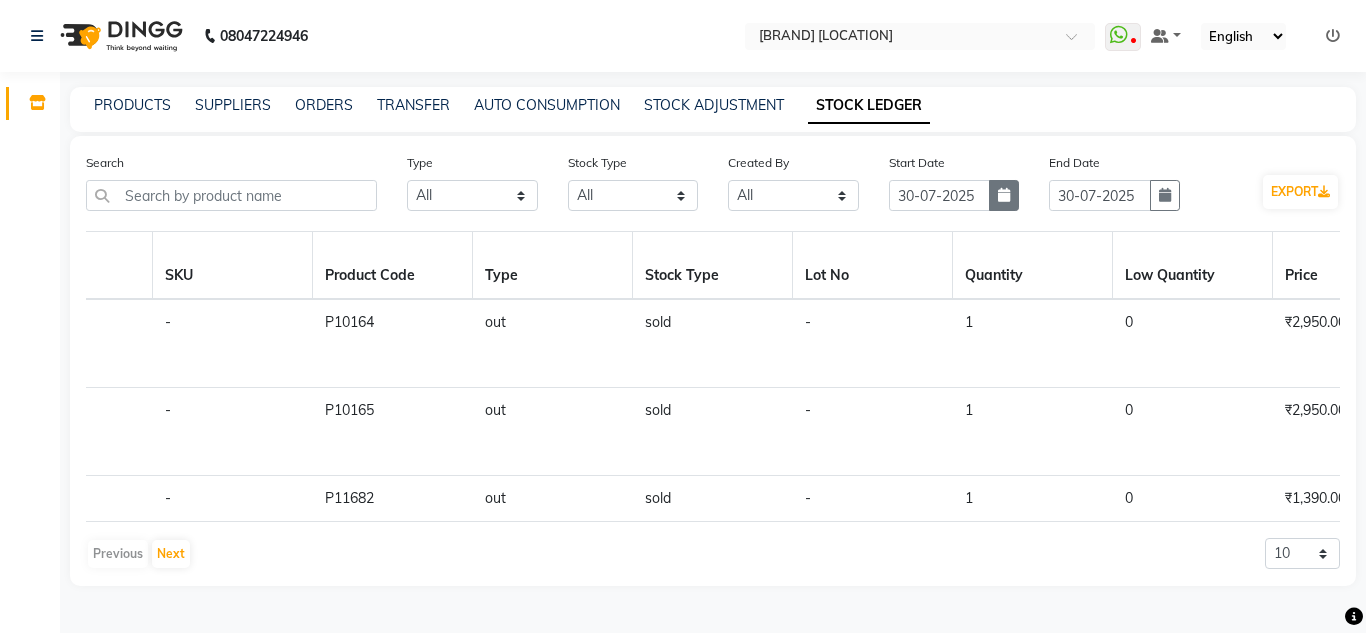 click 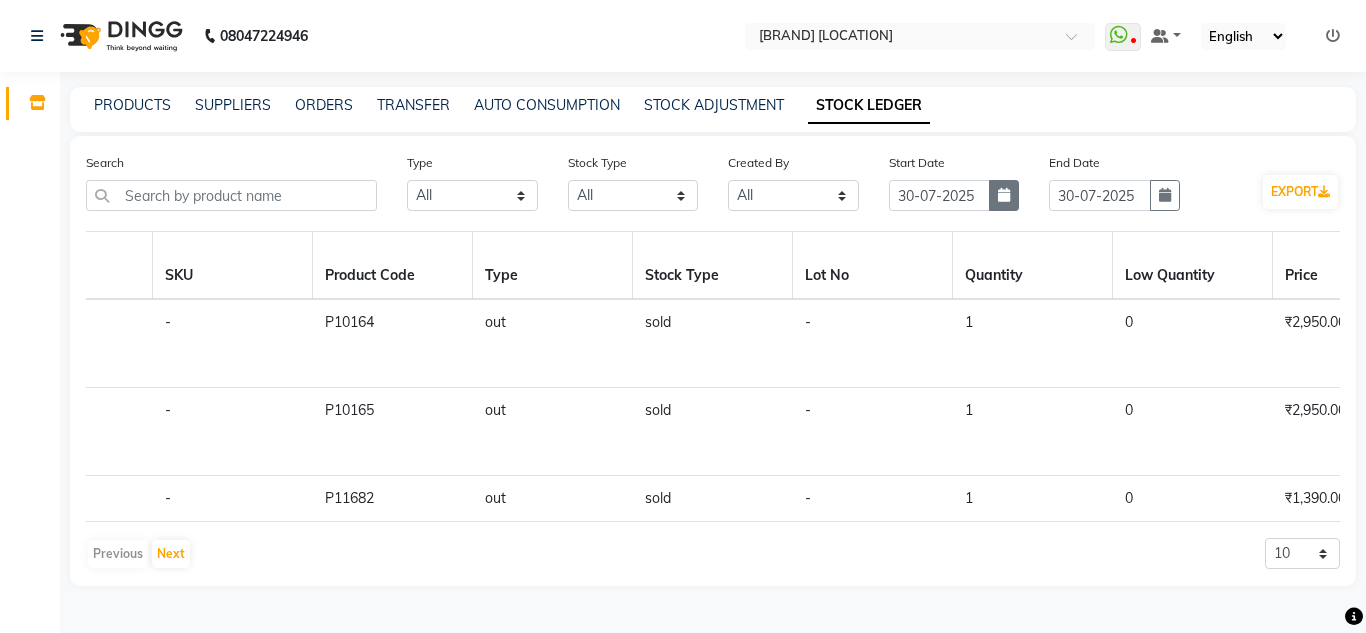 select on "7" 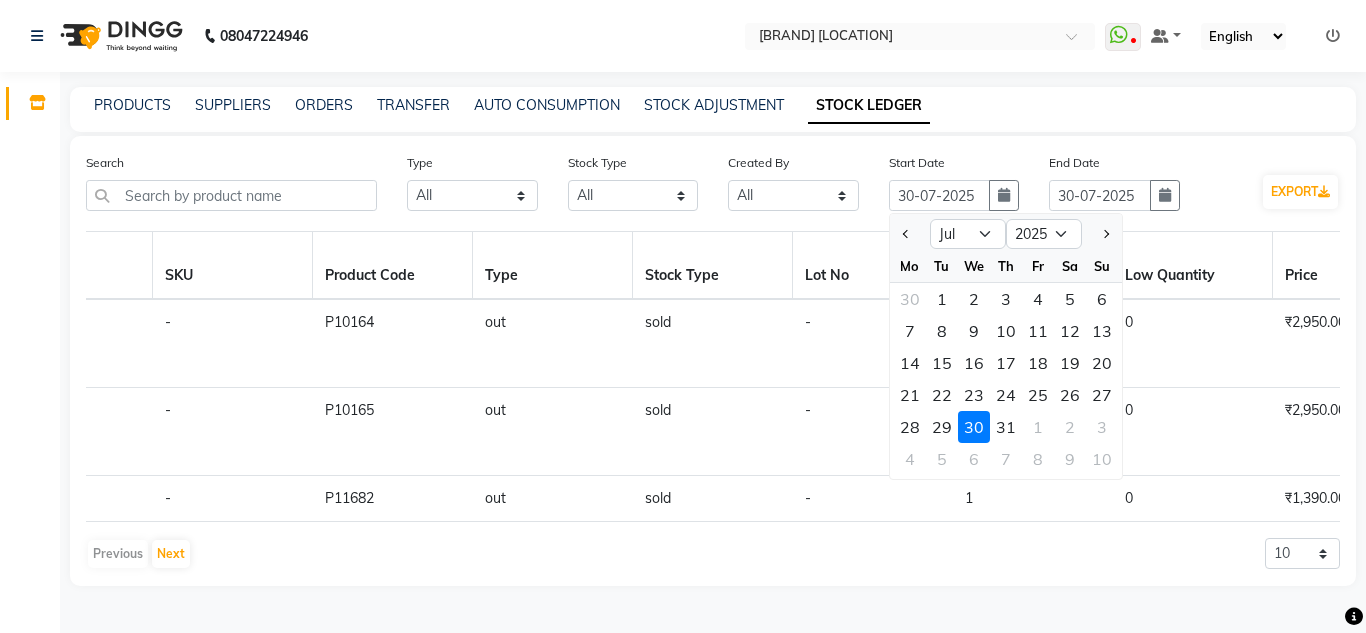 click on "31" 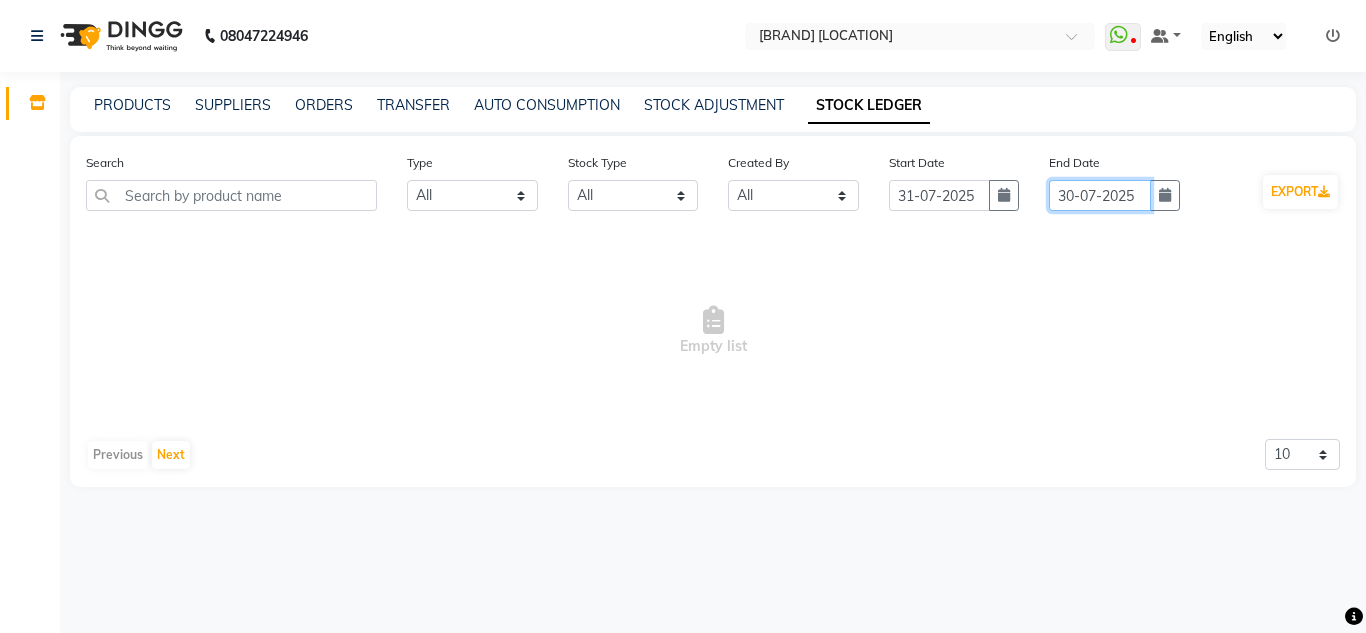 click on "30-07-2025" 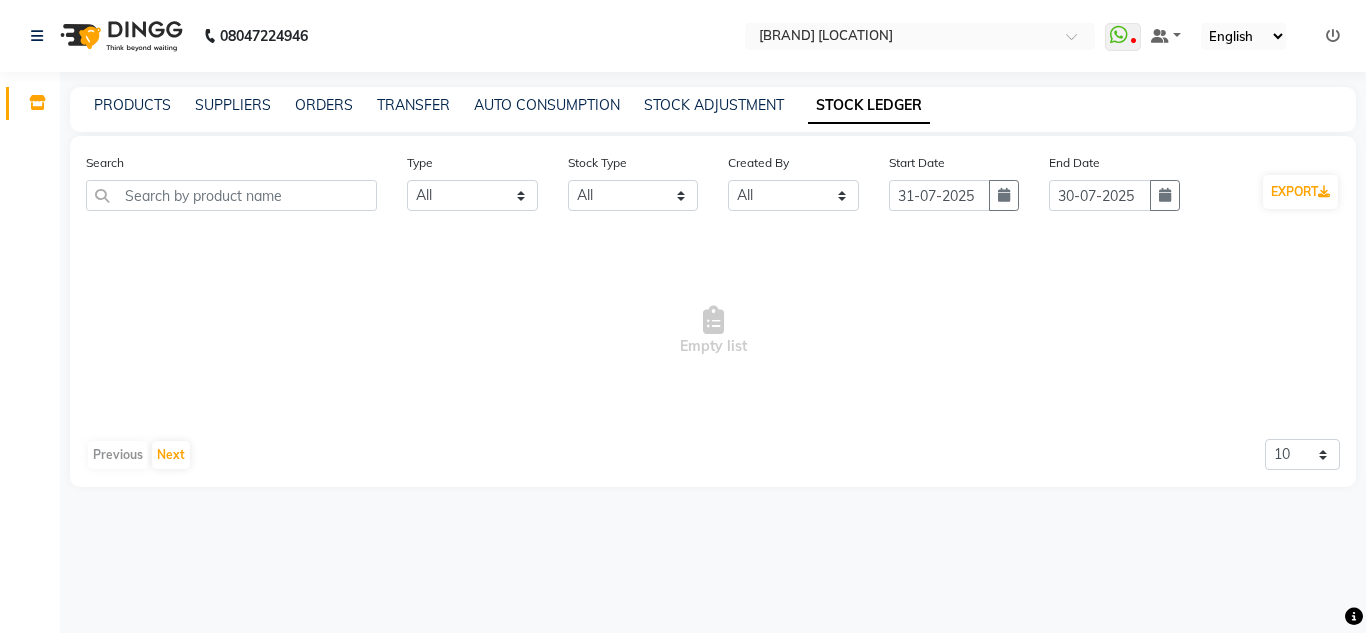 select on "7" 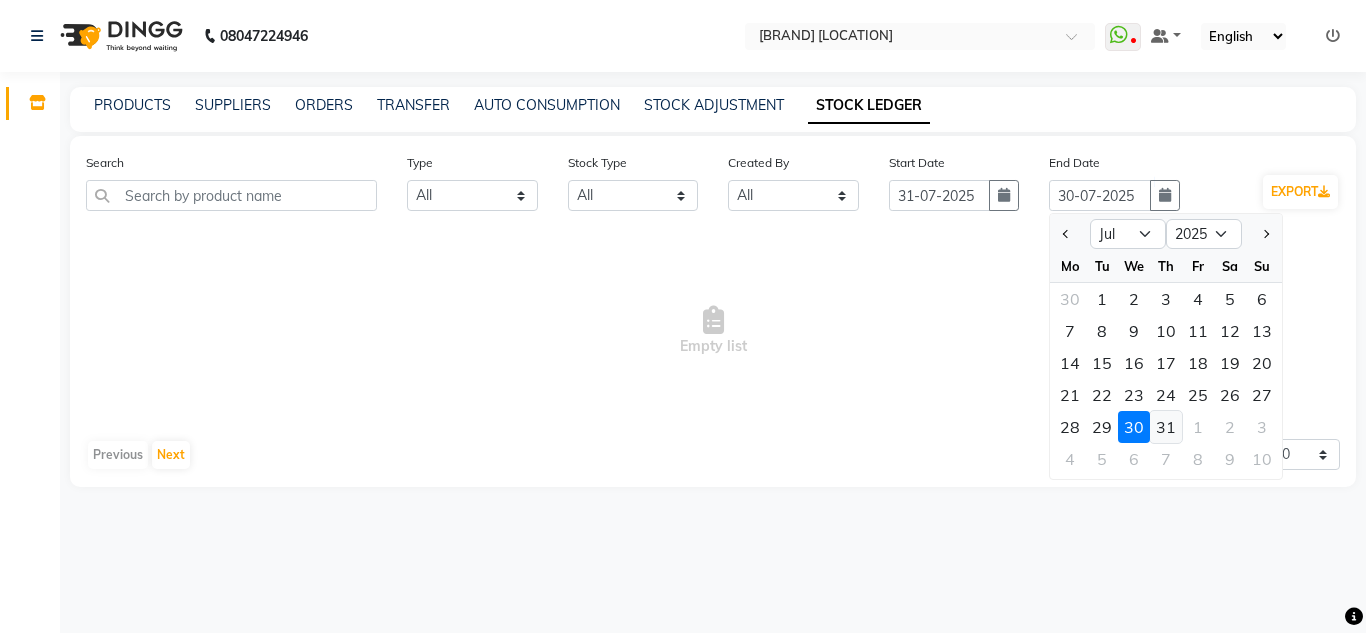 click on "31" 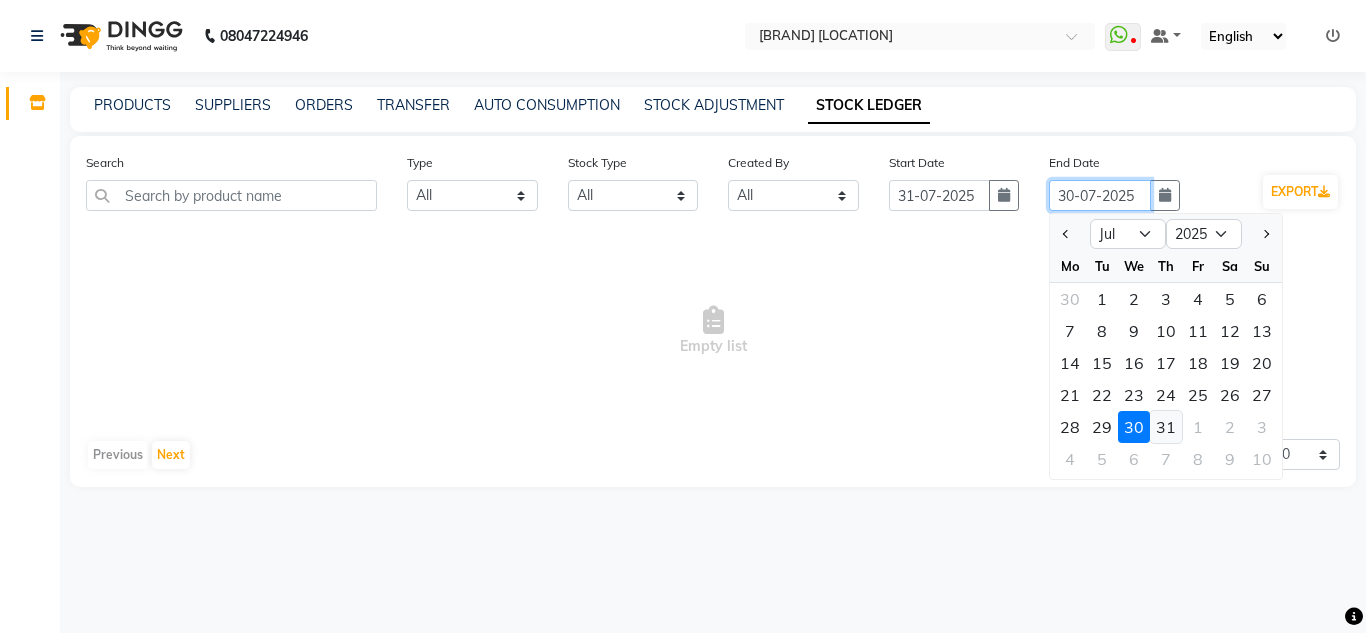 type on "31-07-2025" 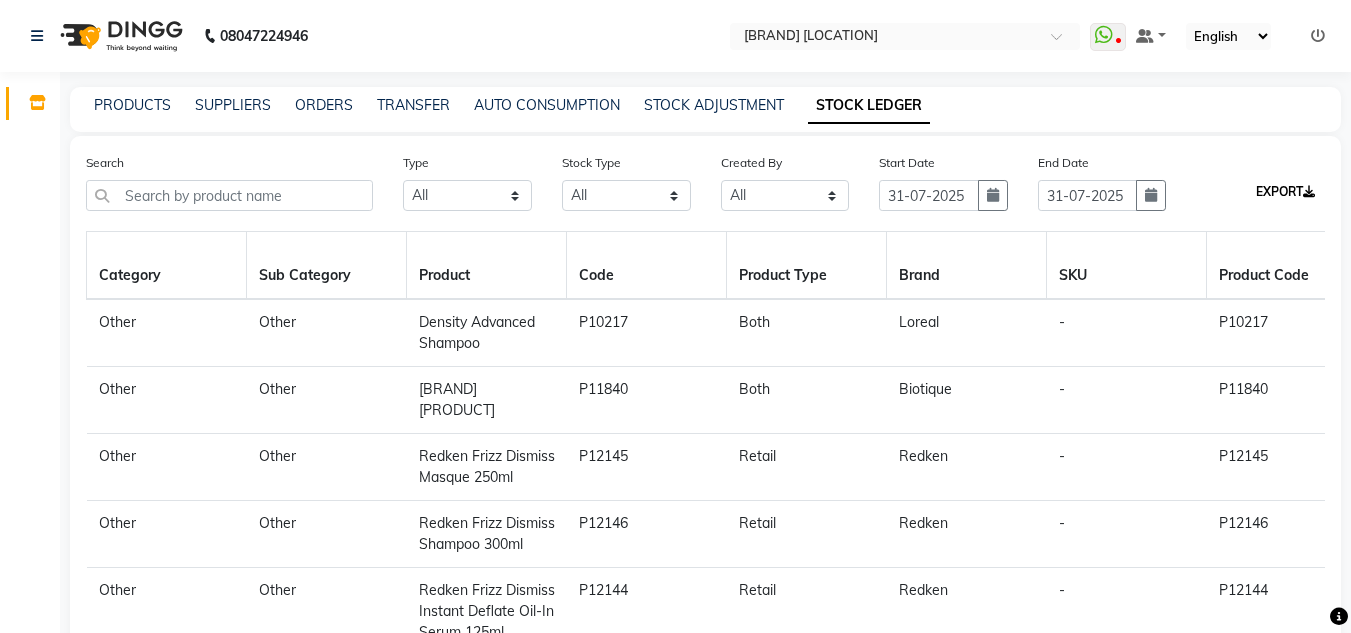 click on "EXPORT" 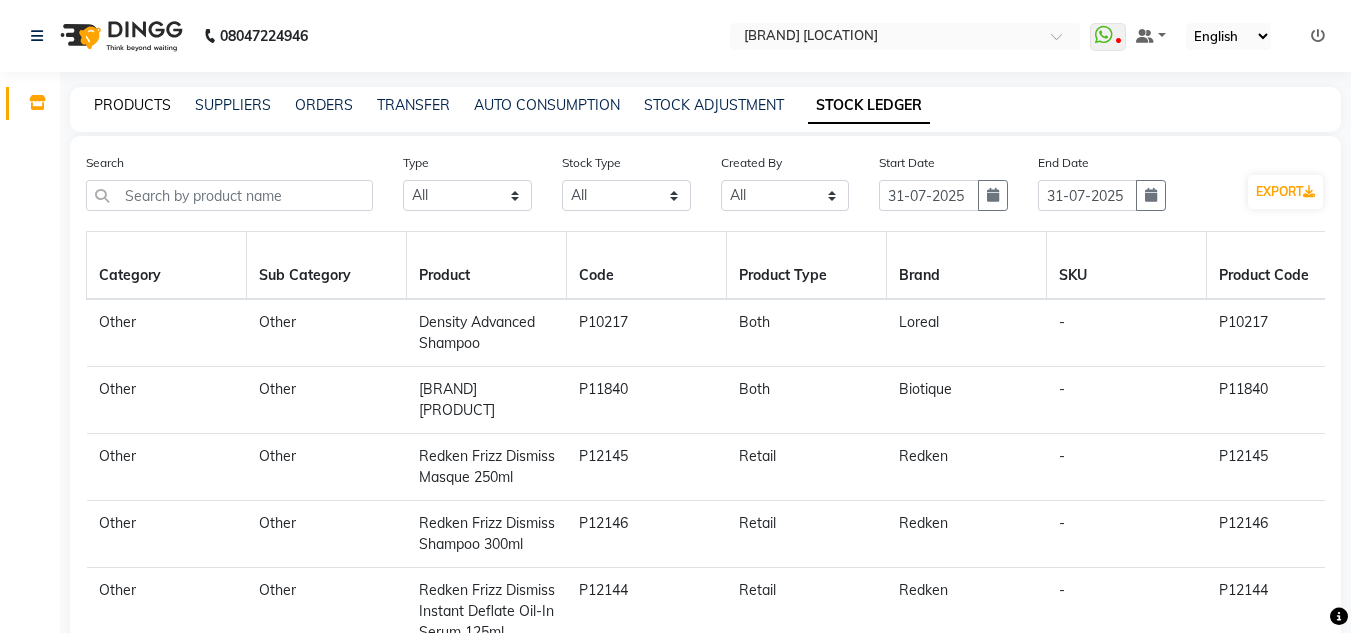 click on "PRODUCTS" 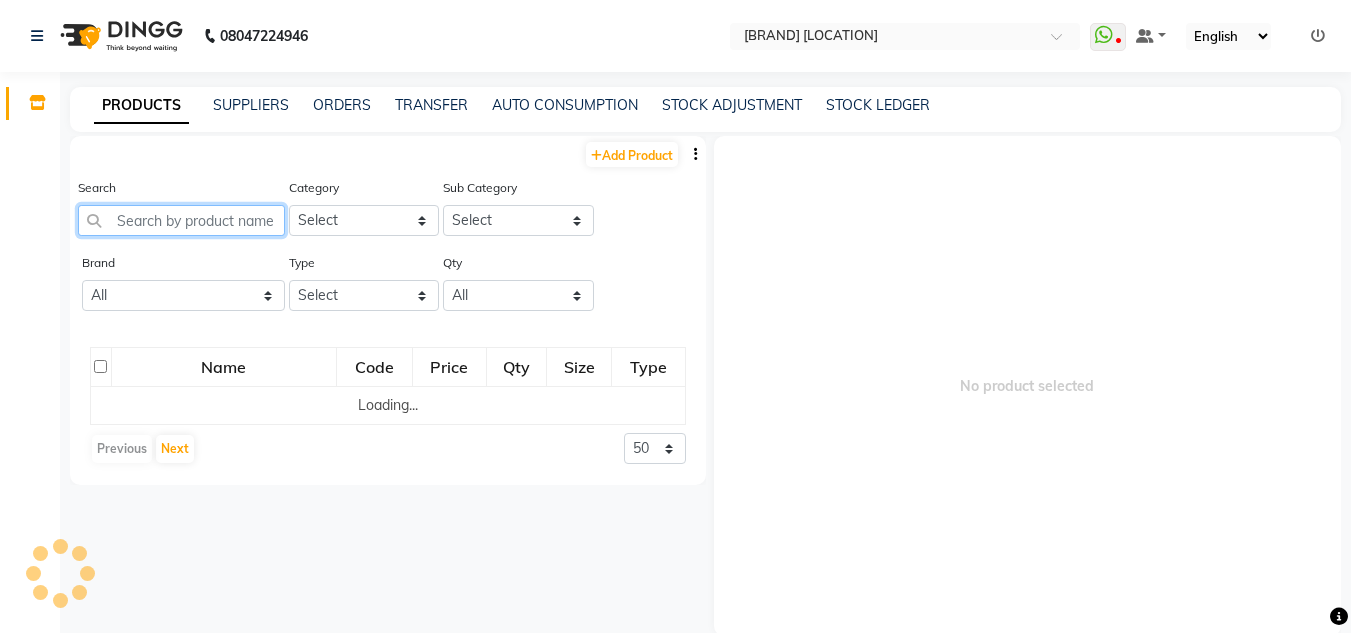 click 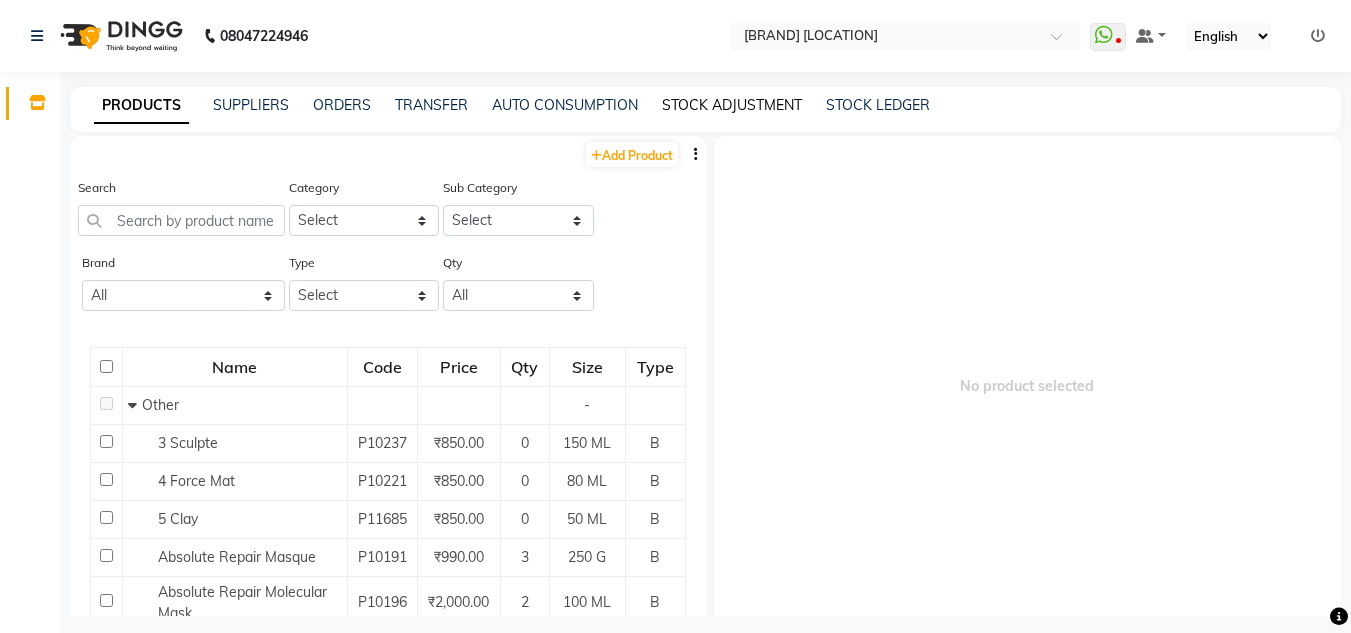 click on "STOCK ADJUSTMENT" 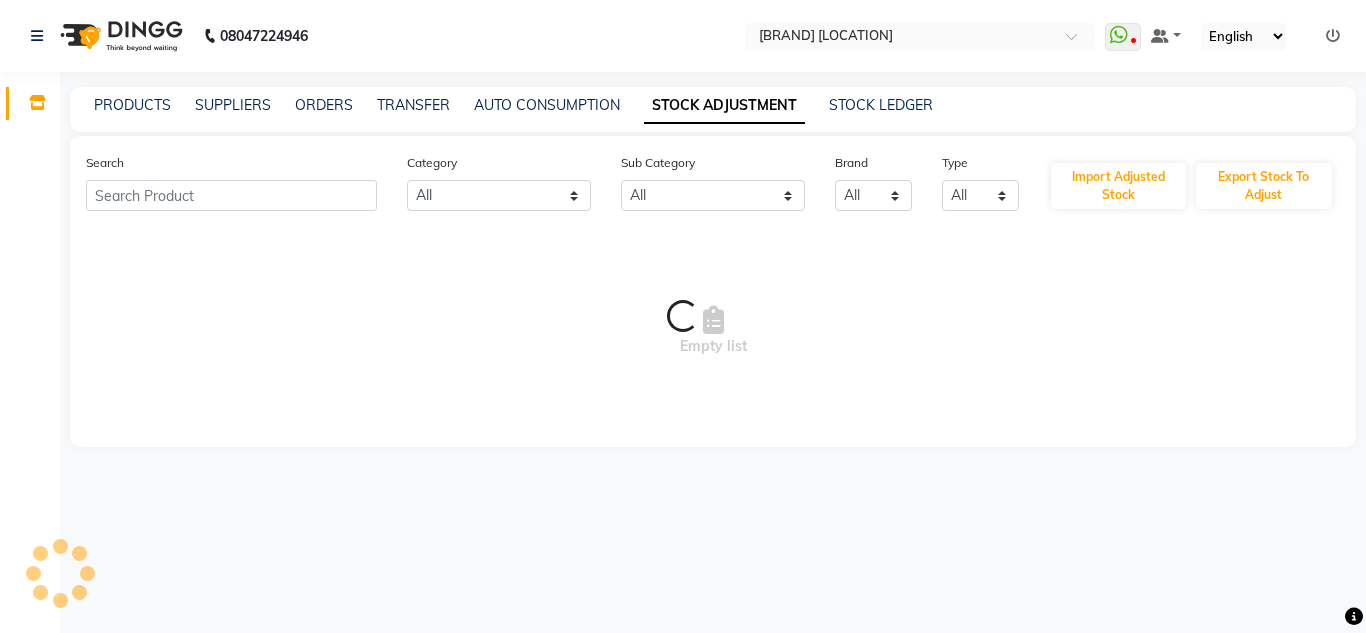click on "PRODUCTS SUPPLIERS ORDERS TRANSFER AUTO CONSUMPTION STOCK ADJUSTMENT STOCK LEDGER" 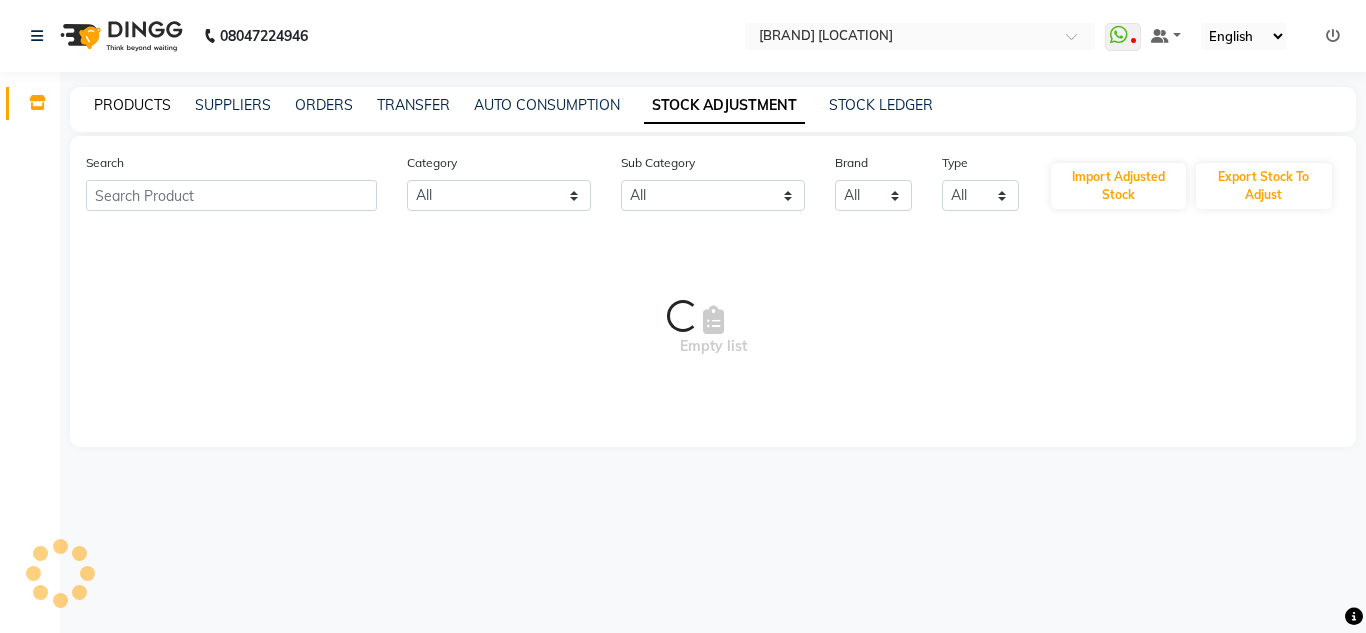 click on "PRODUCTS" 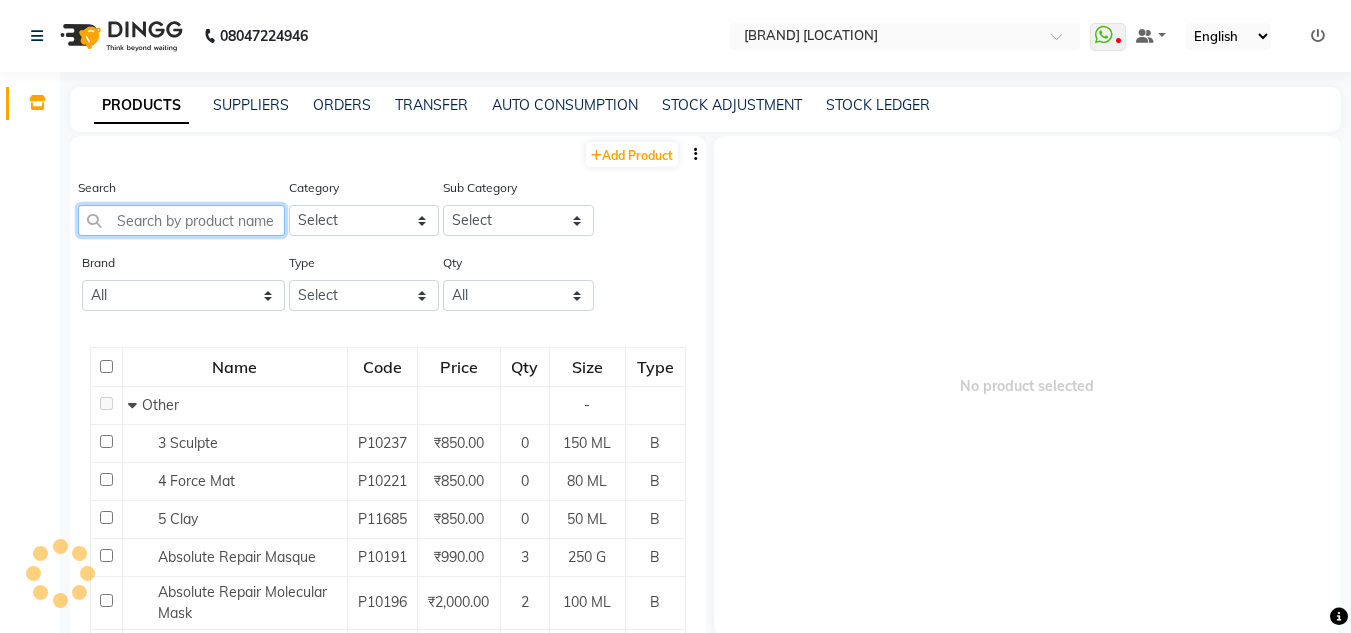 click 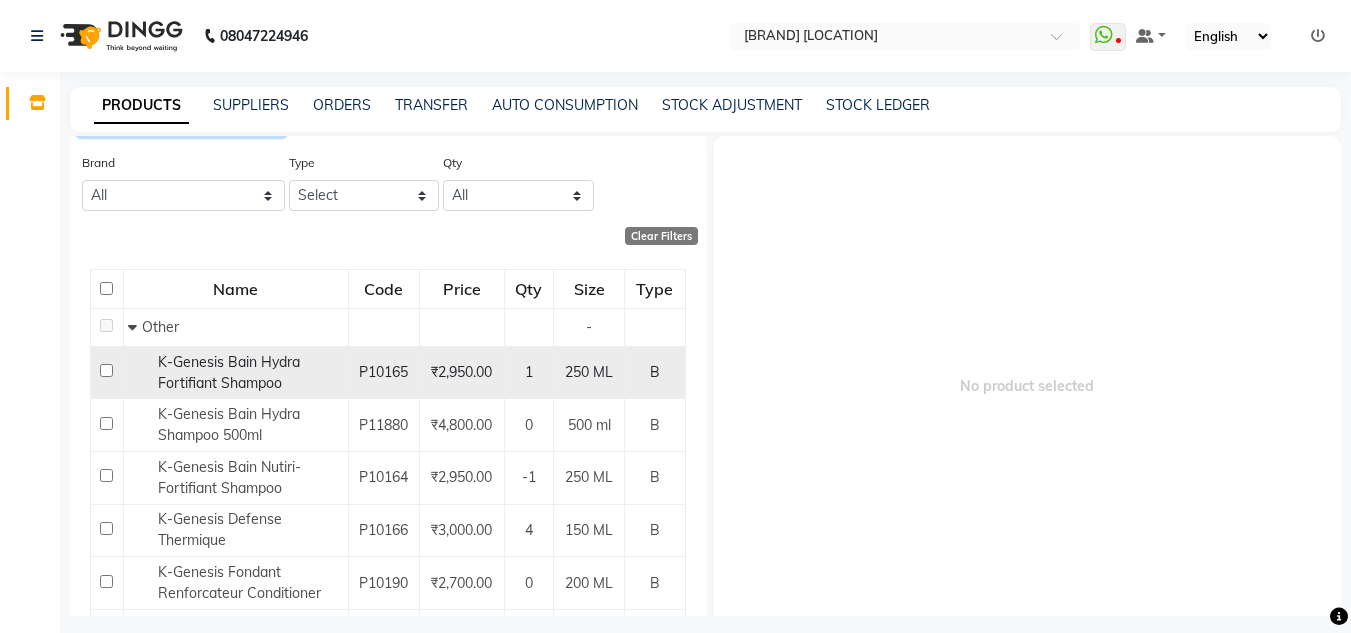 scroll, scrollTop: 0, scrollLeft: 0, axis: both 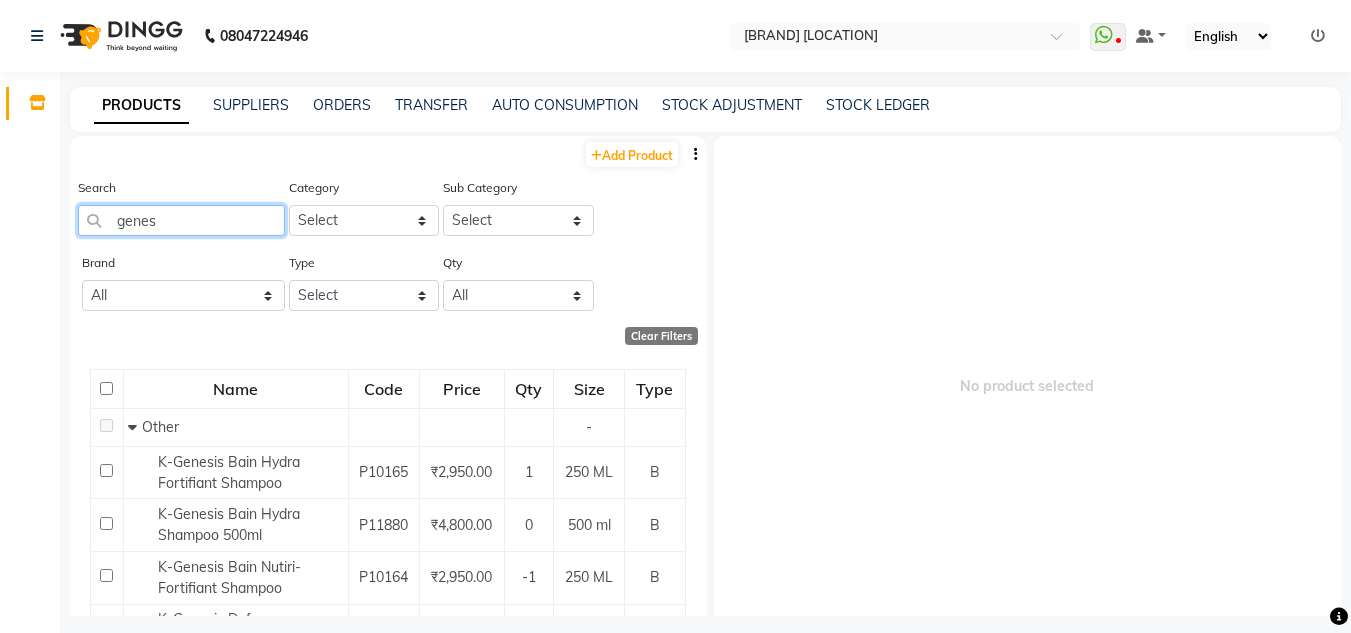 type on "genes" 